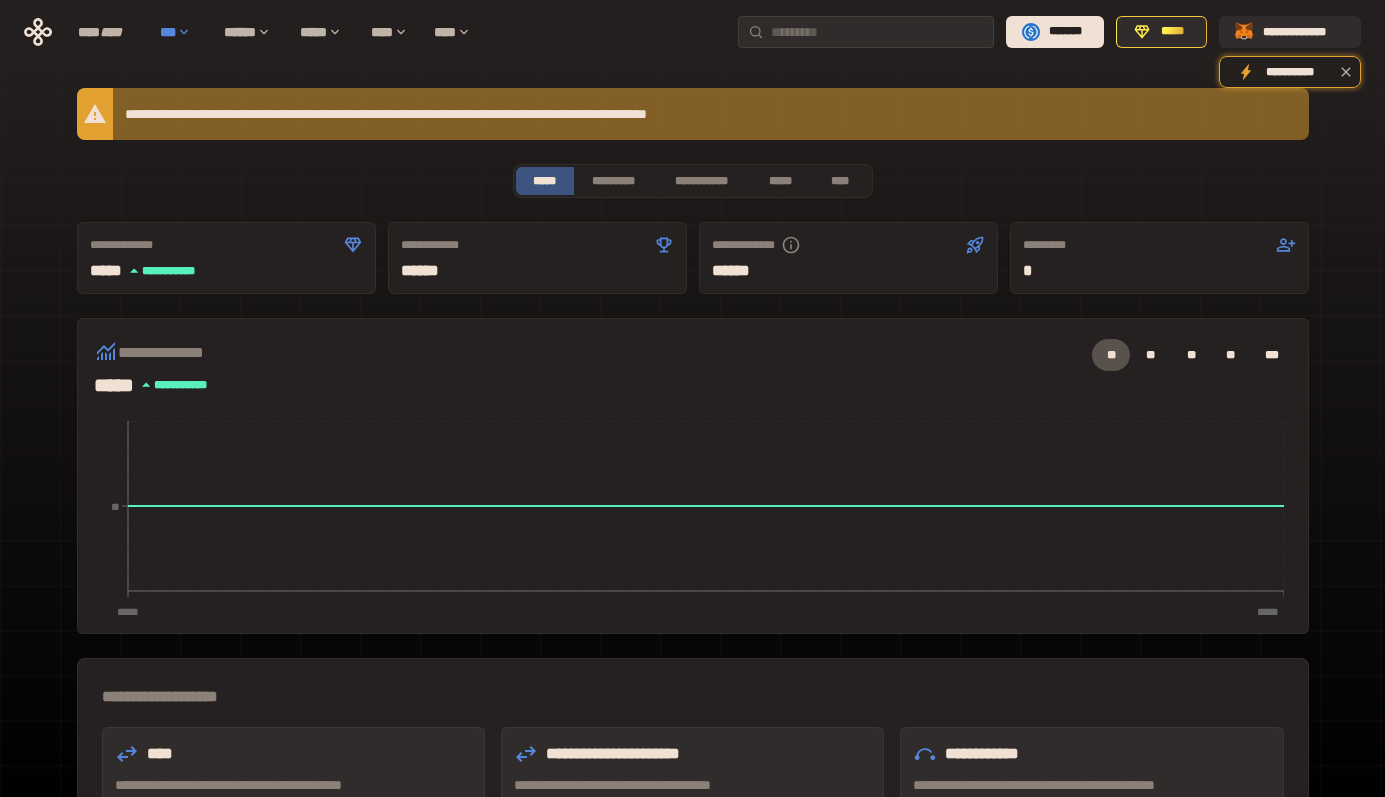 scroll, scrollTop: 0, scrollLeft: 0, axis: both 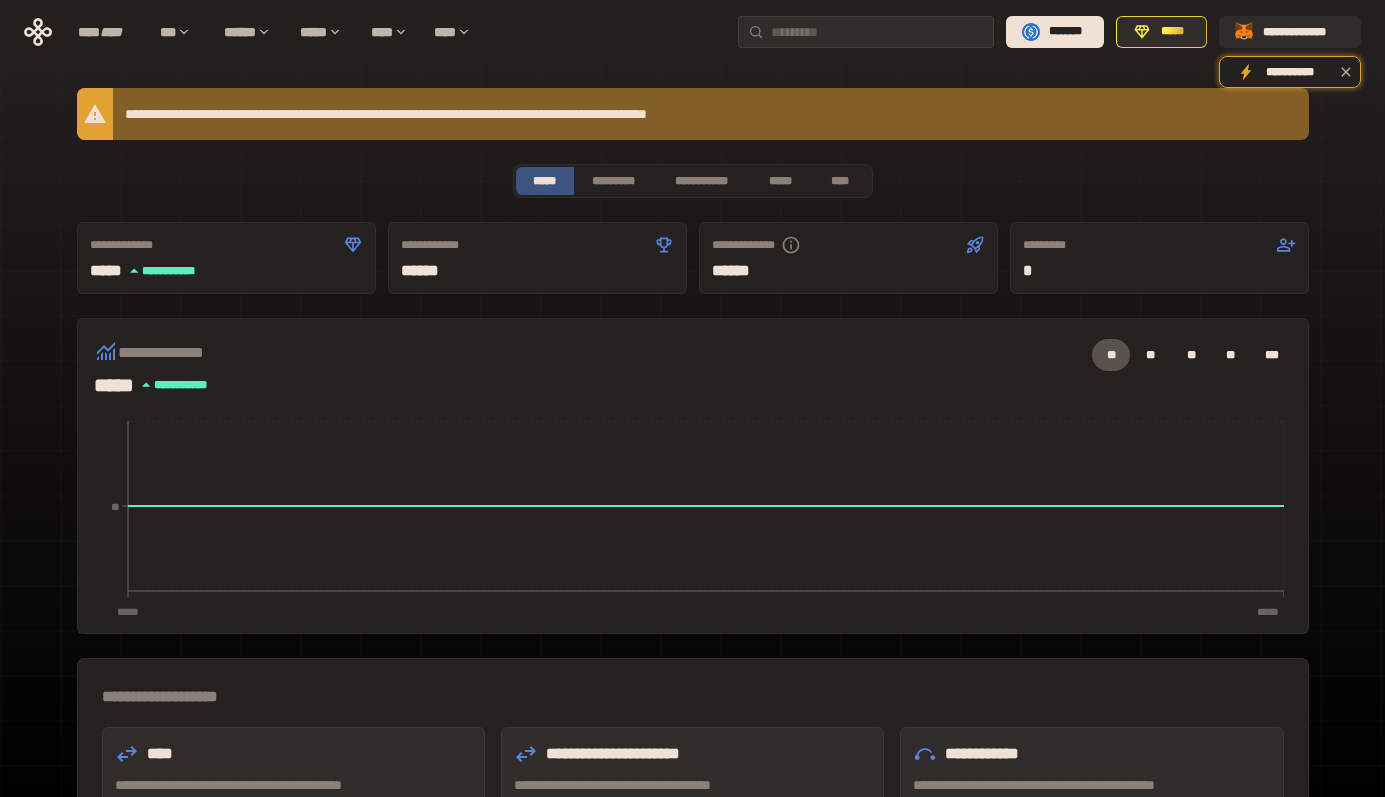 click on "**********" at bounding box center (693, 114) 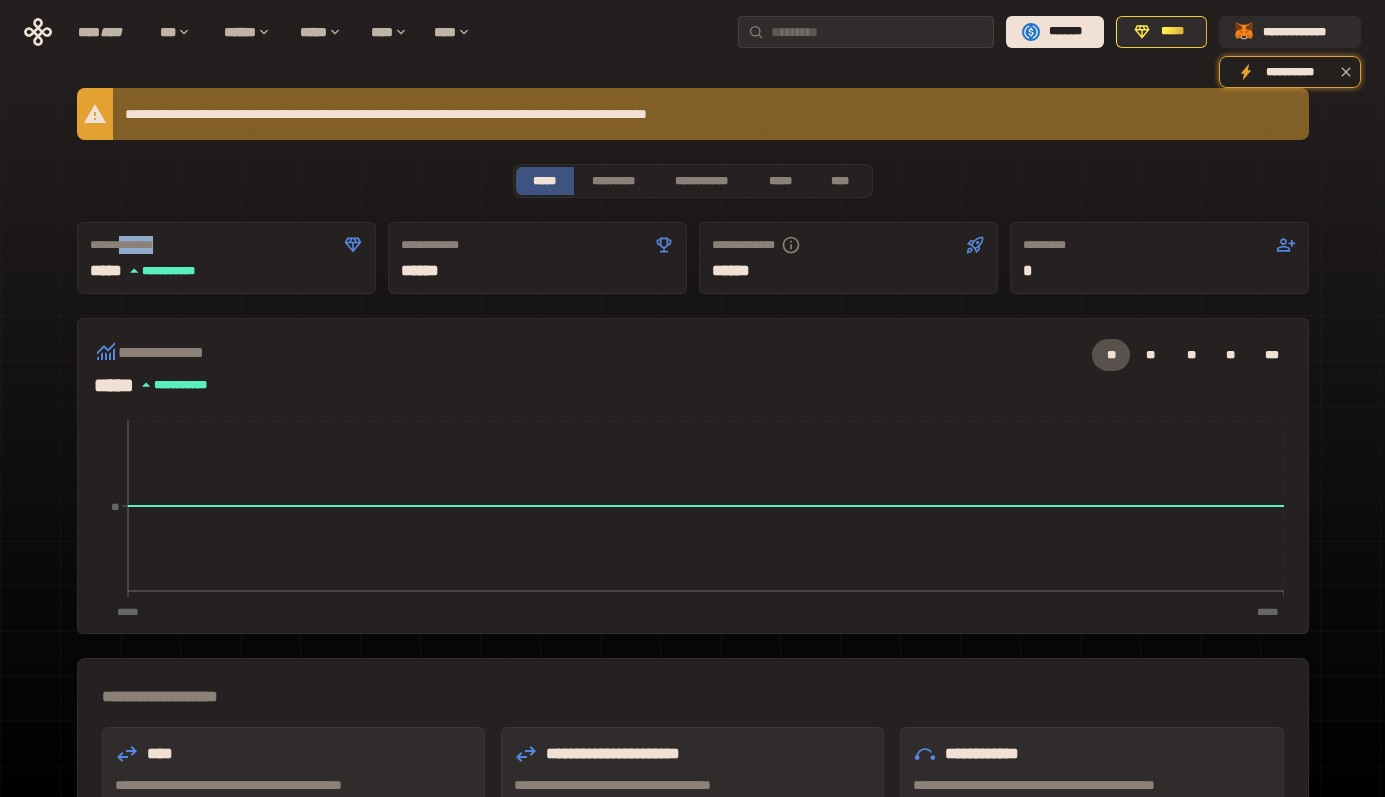 click on "**********" at bounding box center (226, 245) 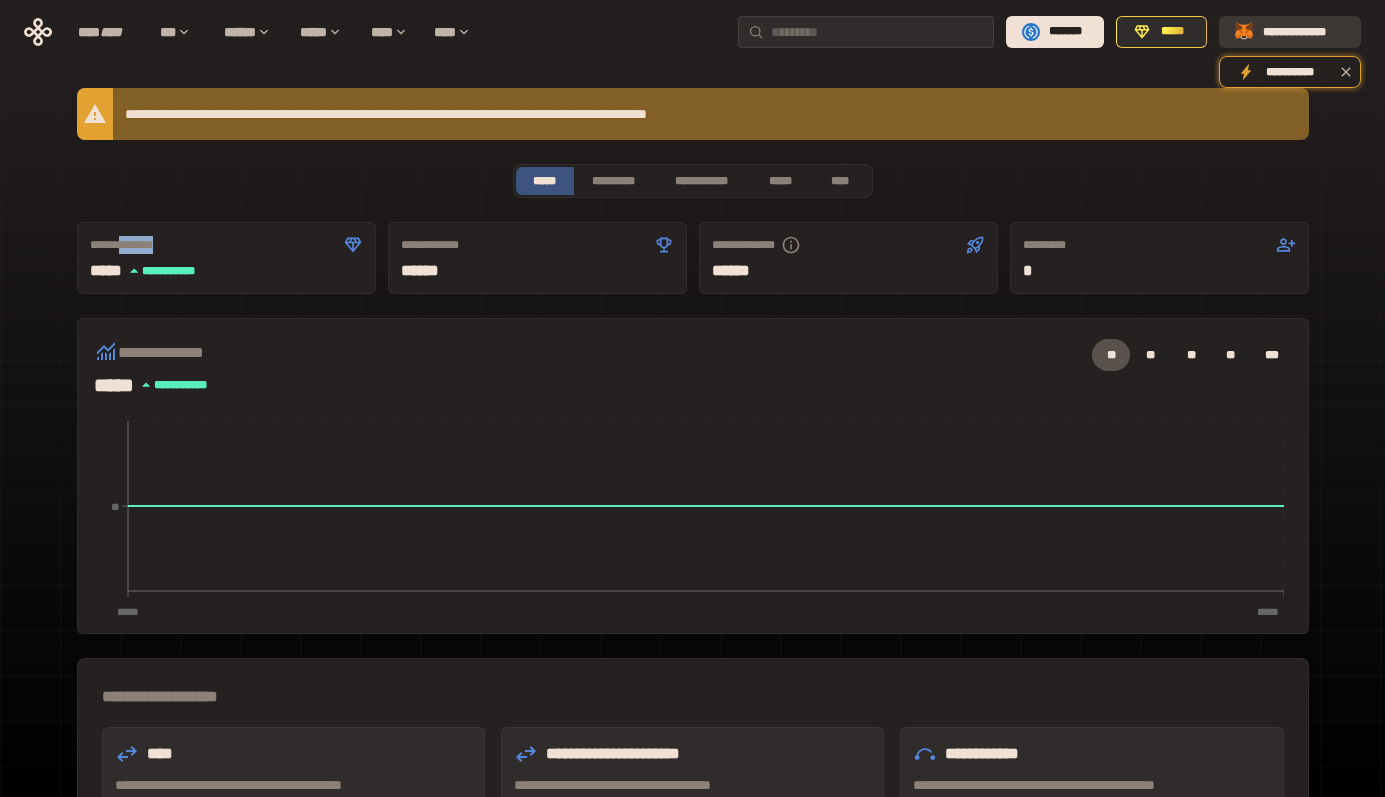 click on "**********" at bounding box center (1304, 32) 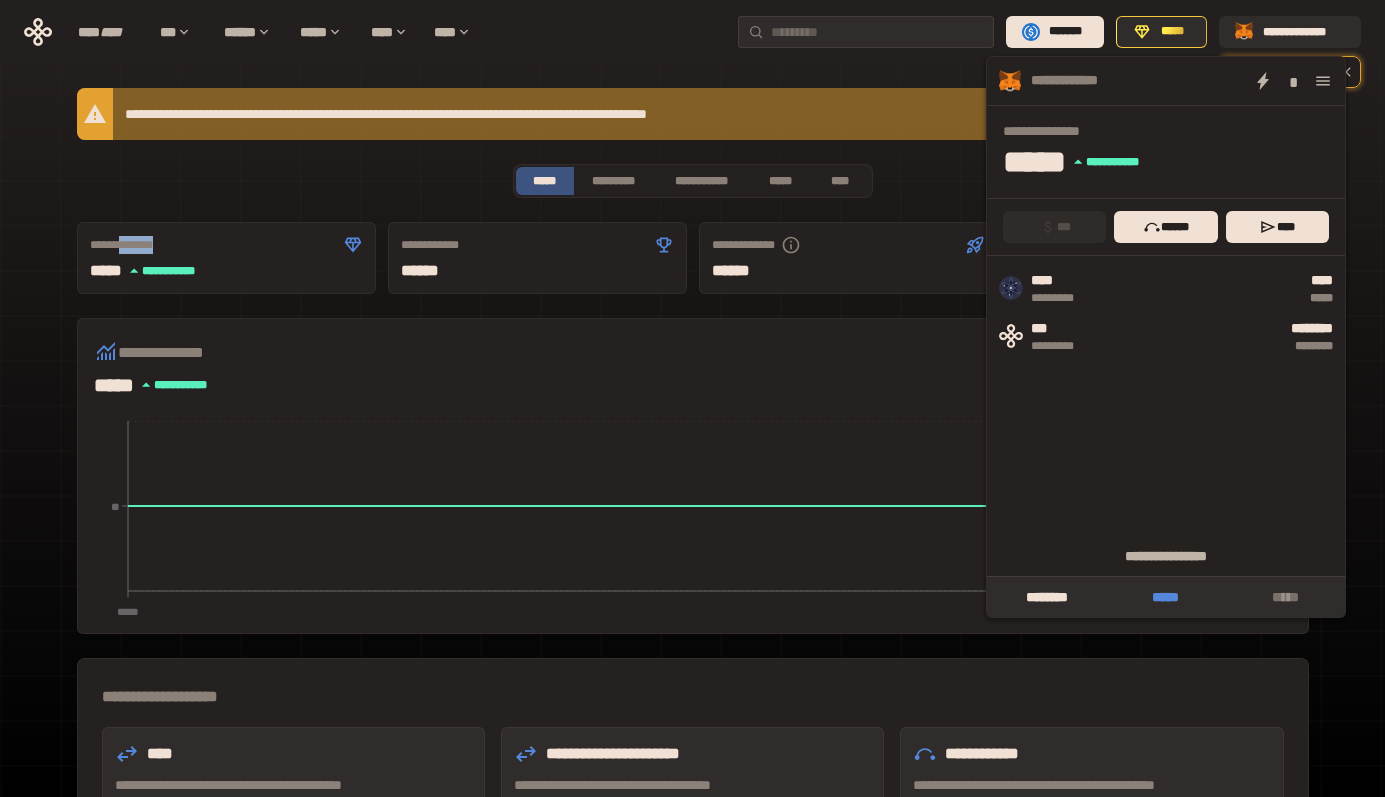 click on "*****" at bounding box center [1165, 597] 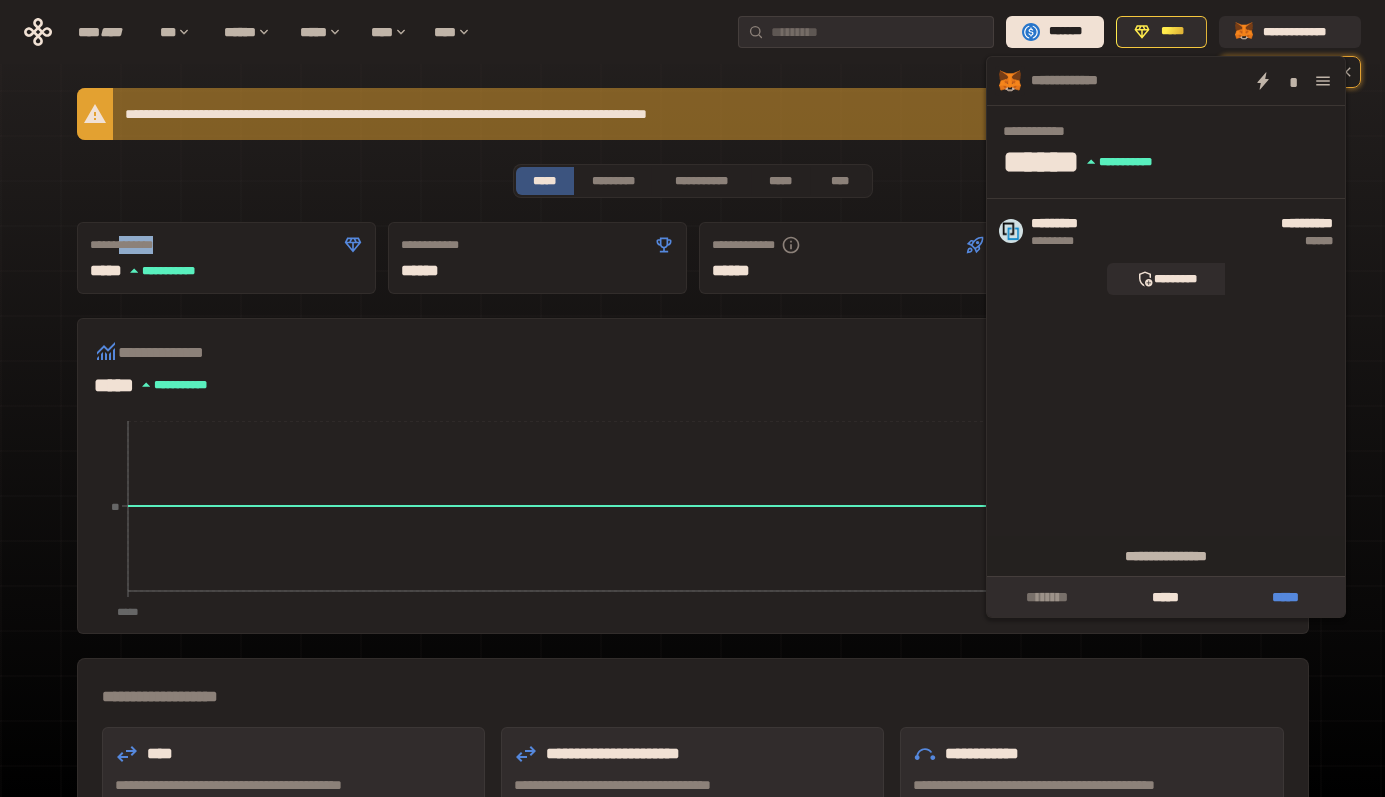 click on "*****" at bounding box center (1285, 597) 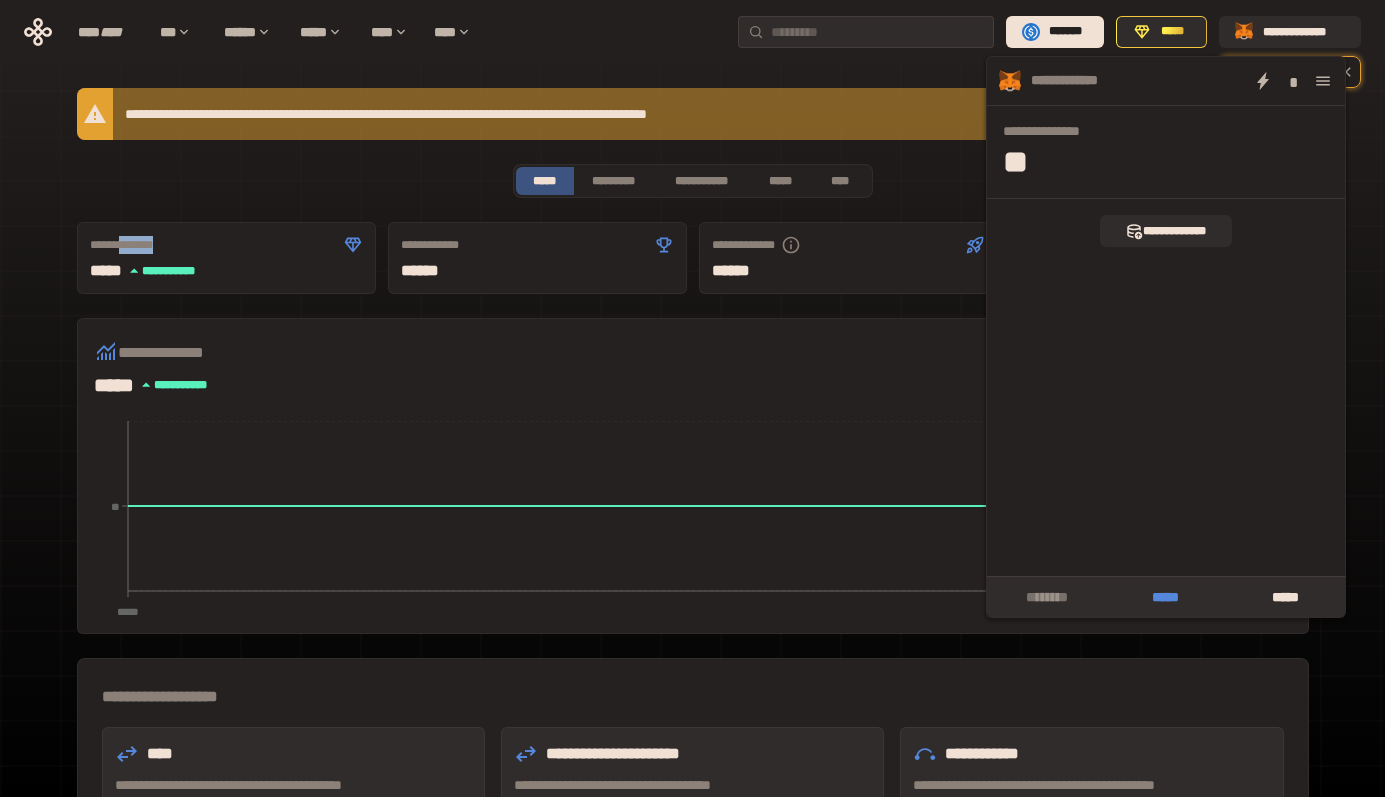 click on "*****" at bounding box center [1165, 597] 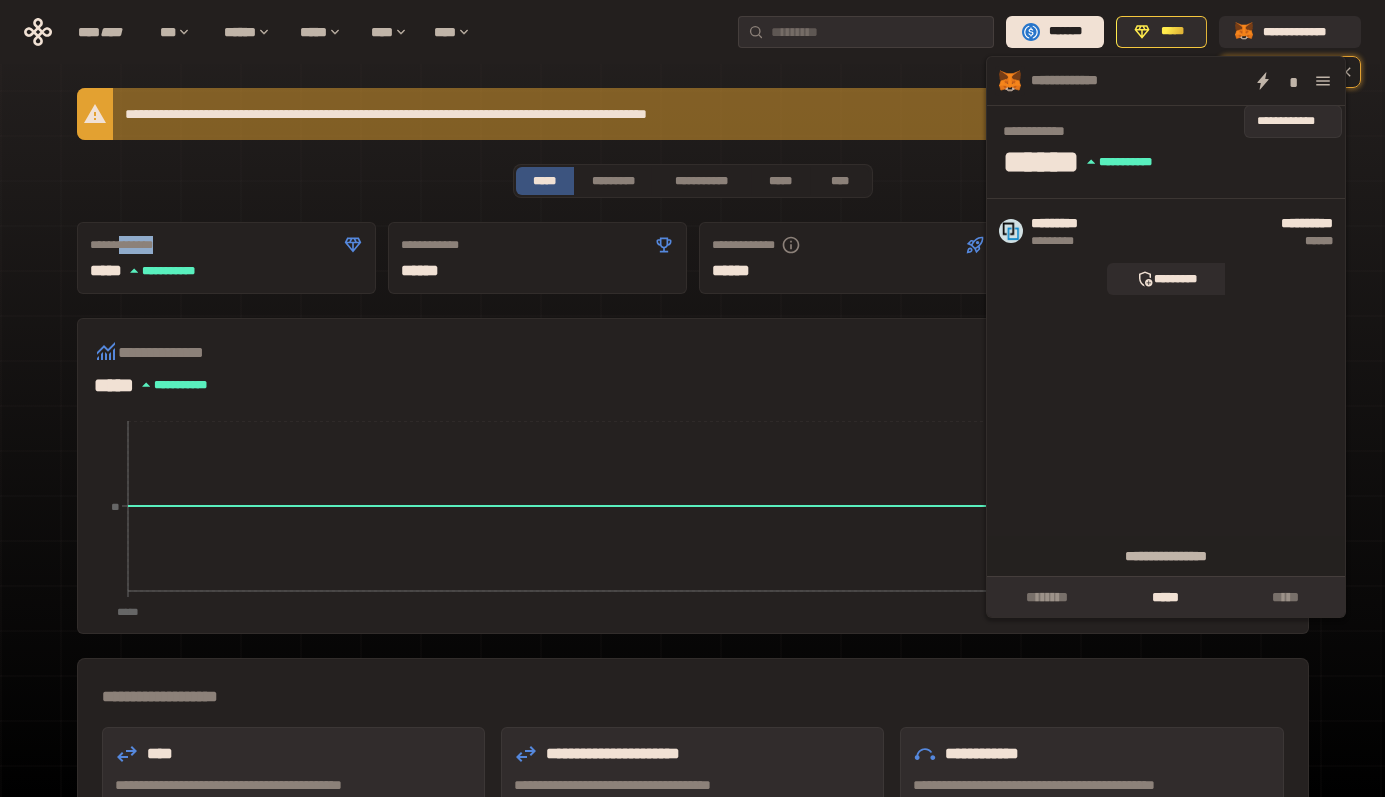 click 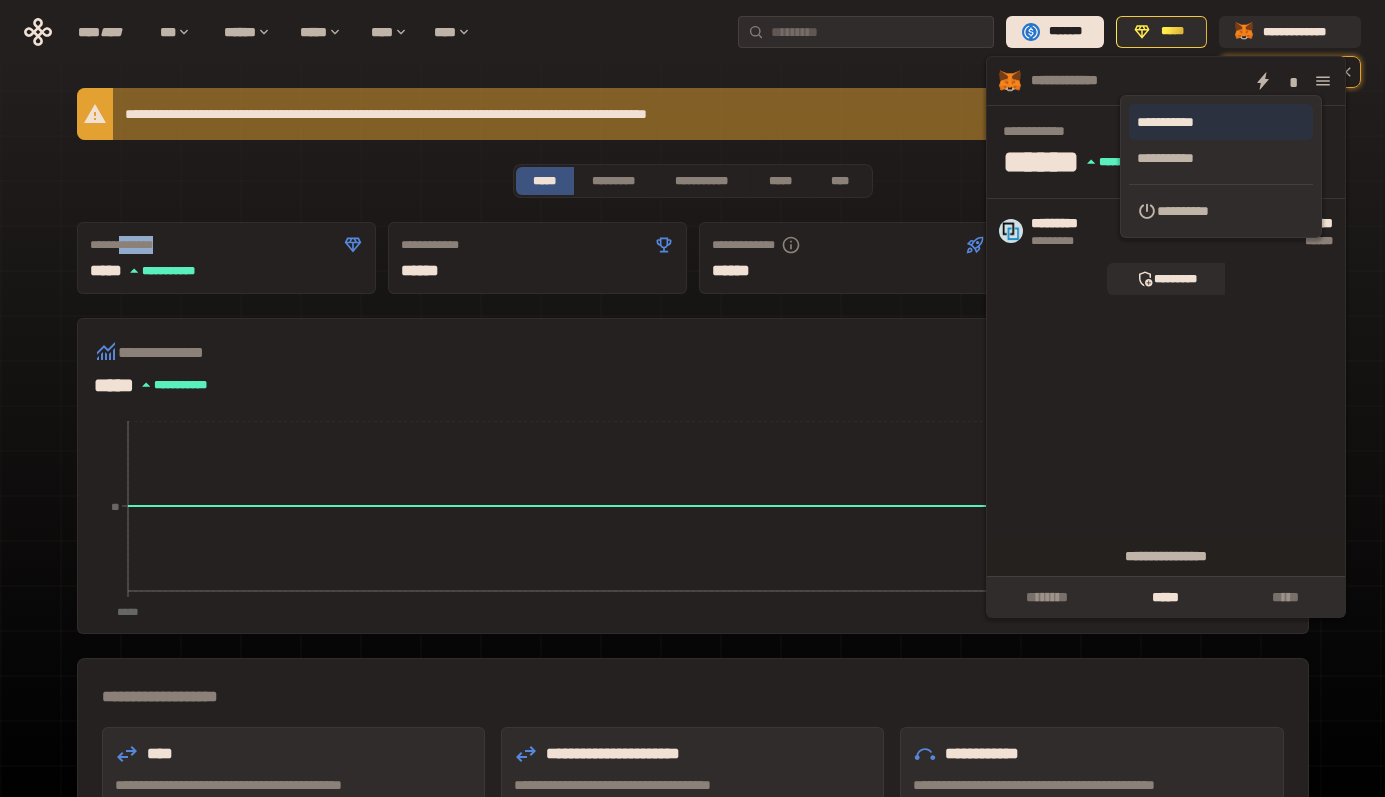 click on "**********" at bounding box center (1221, 122) 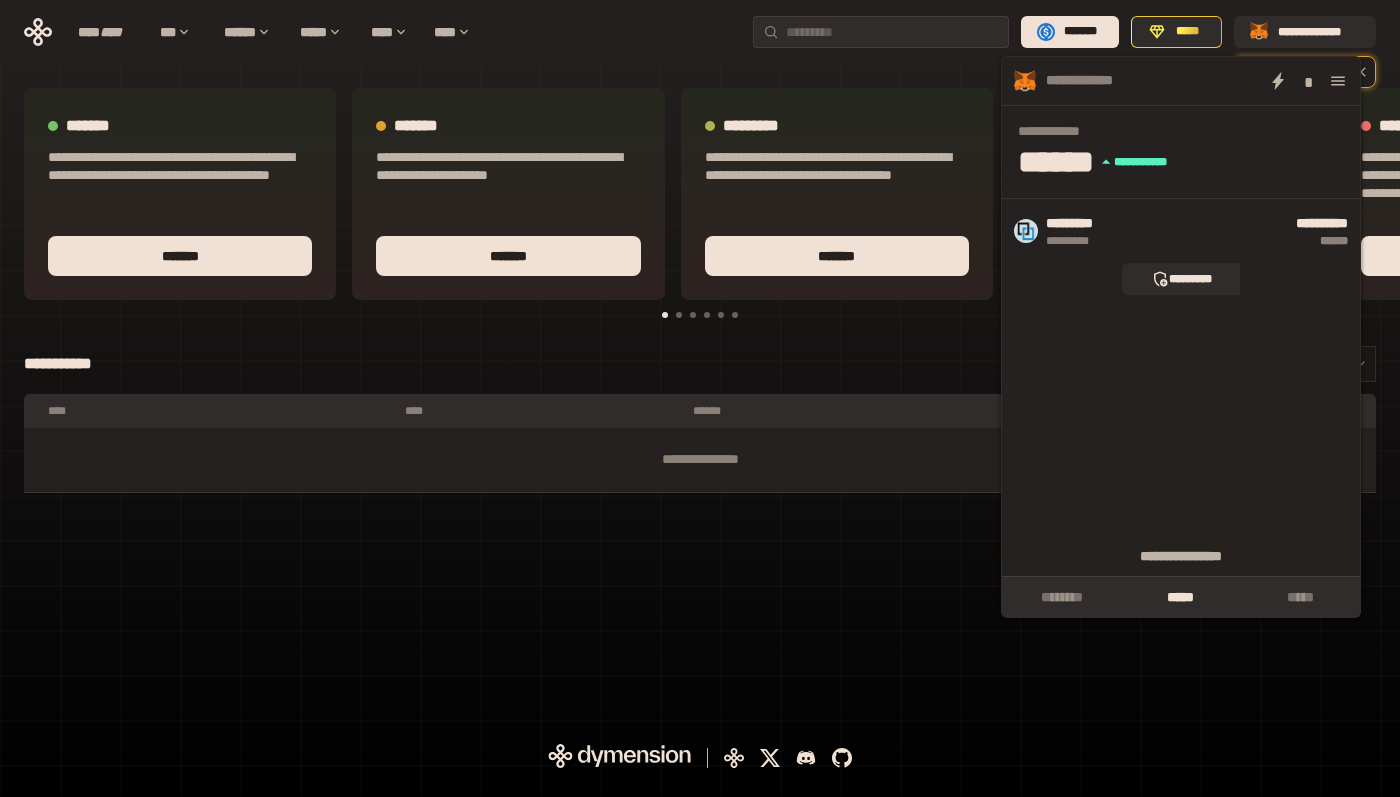 click on "**********" at bounding box center (700, 360) 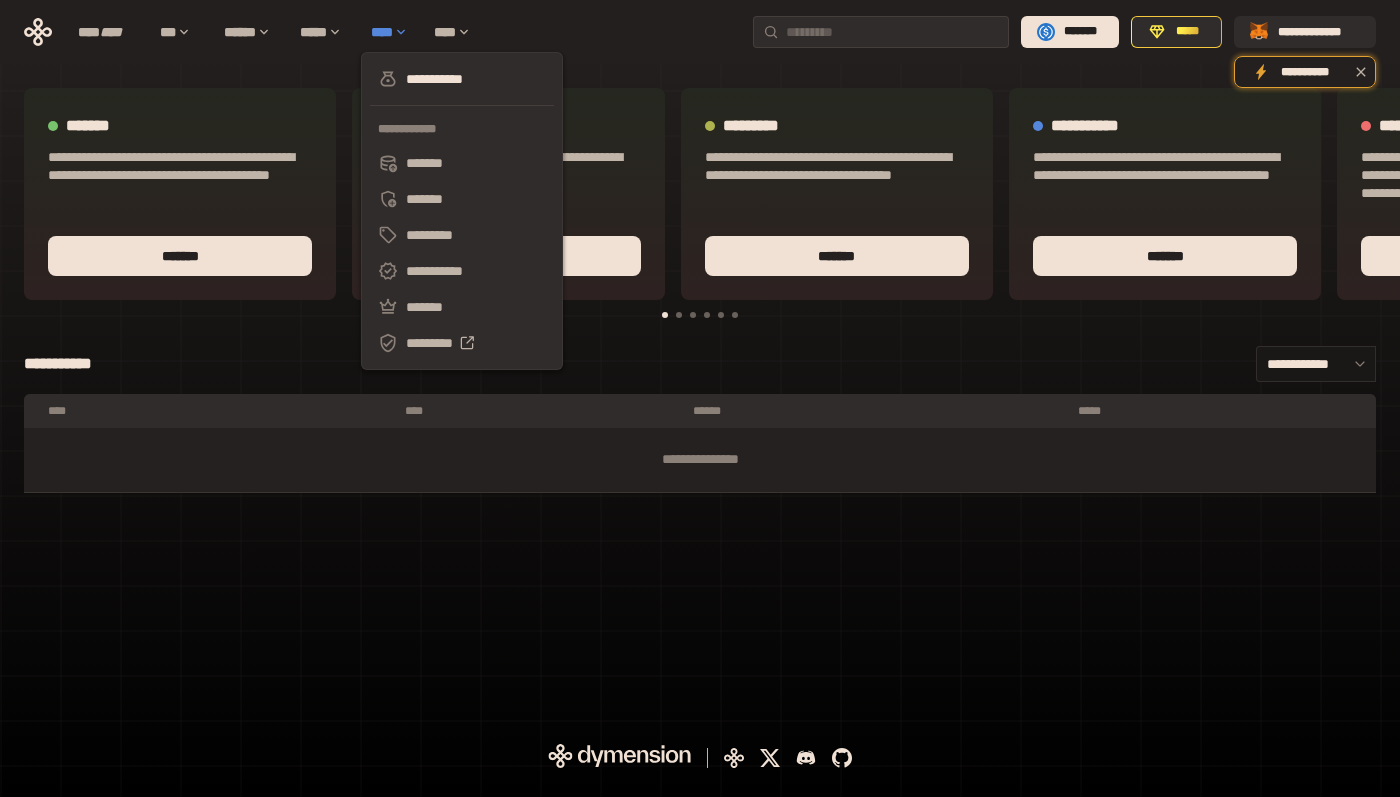 click on "****" at bounding box center (392, 32) 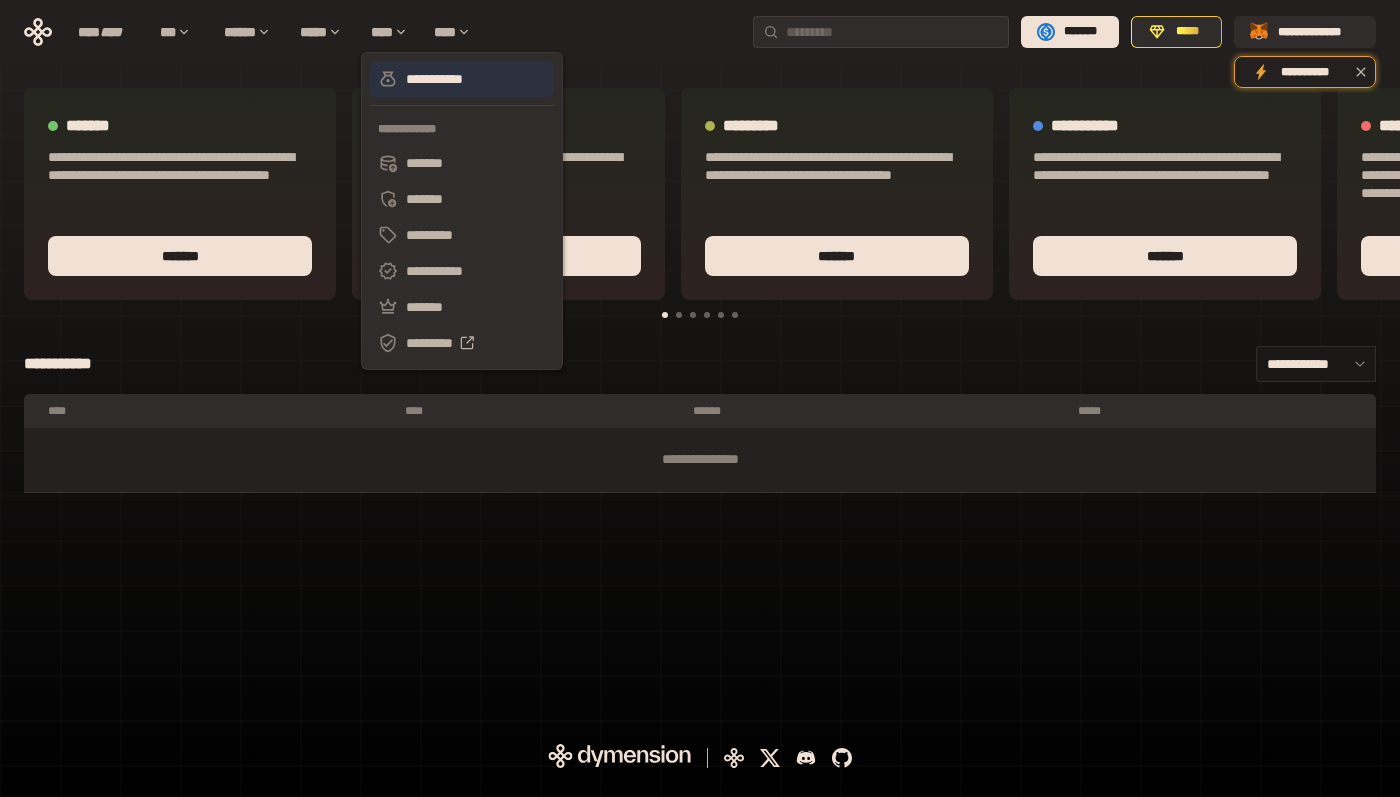 click on "**********" at bounding box center (462, 79) 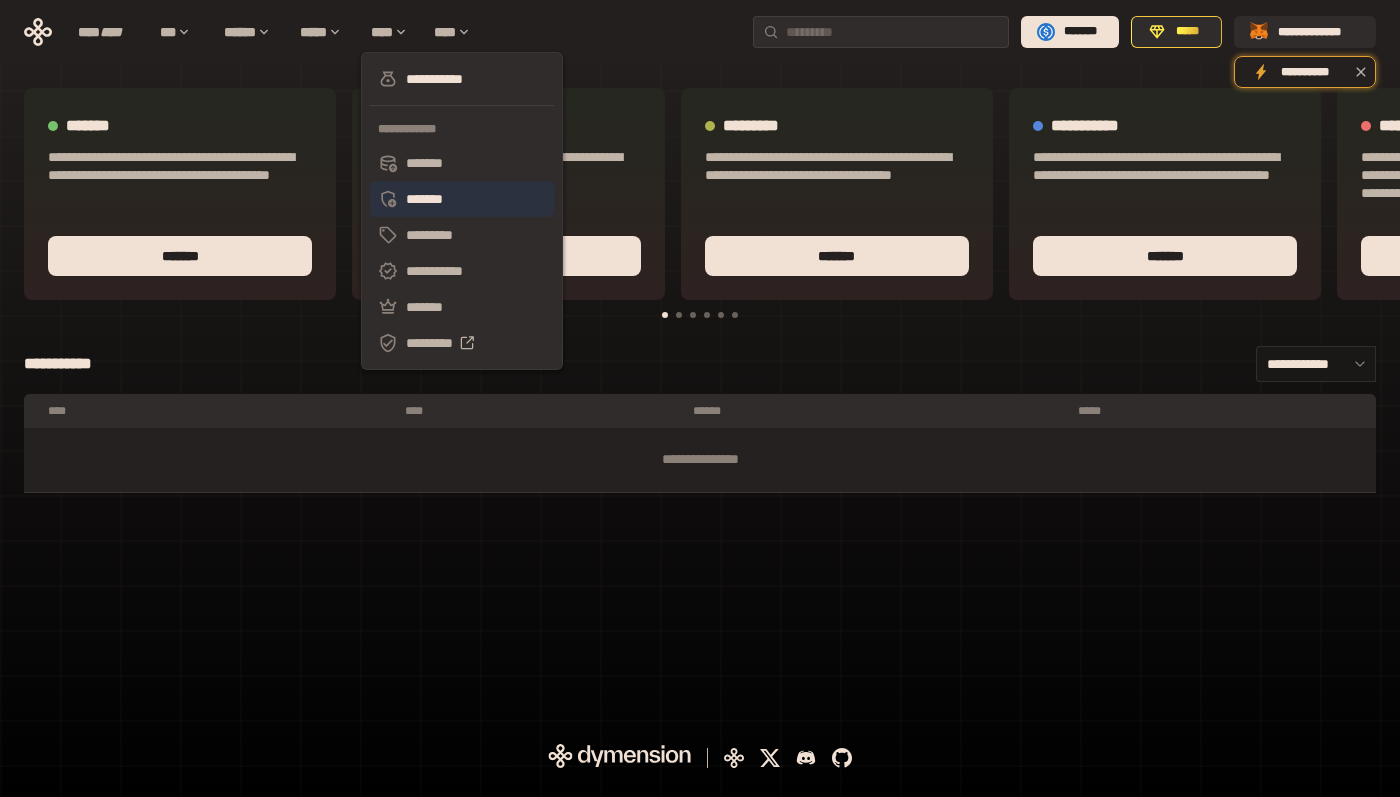 click on "*******" at bounding box center [462, 199] 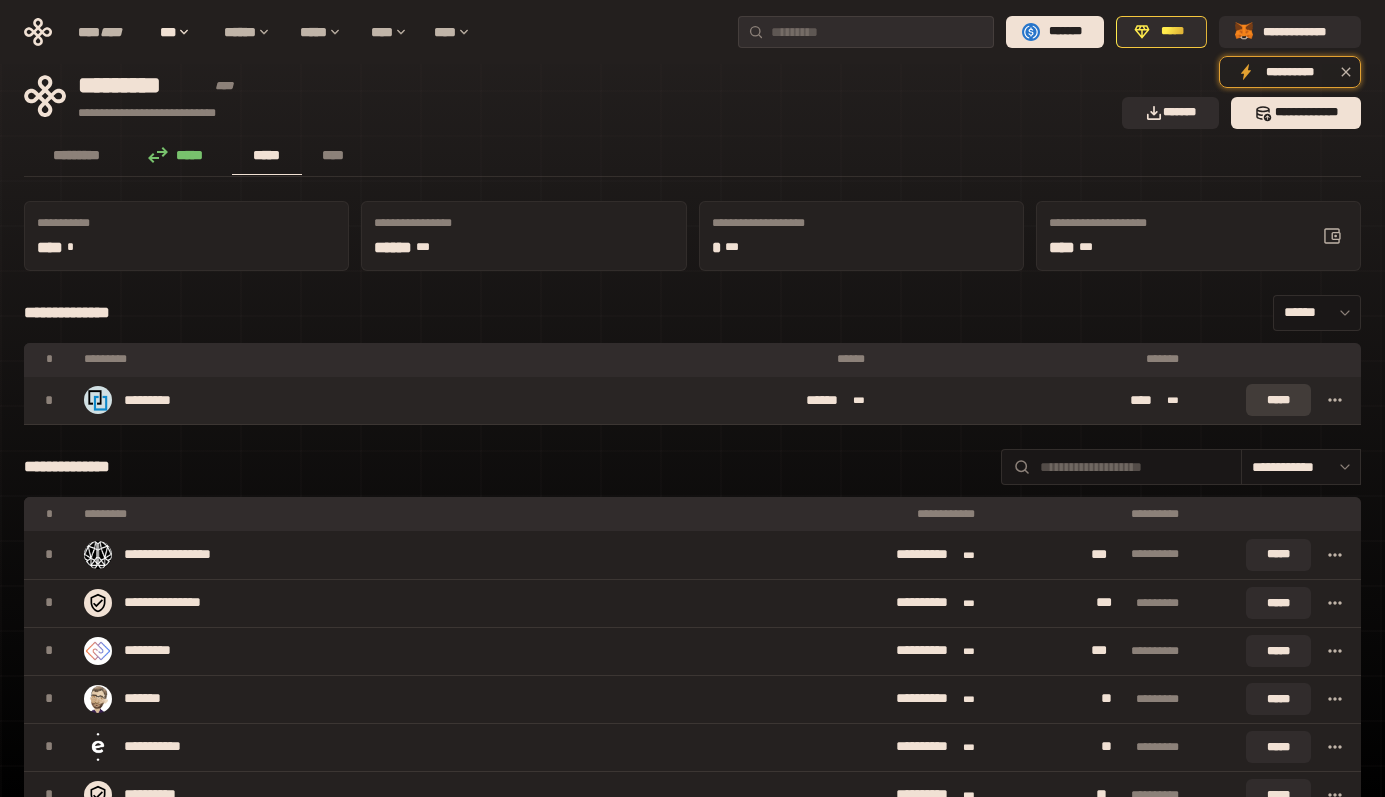 click on "*****" at bounding box center (1278, 400) 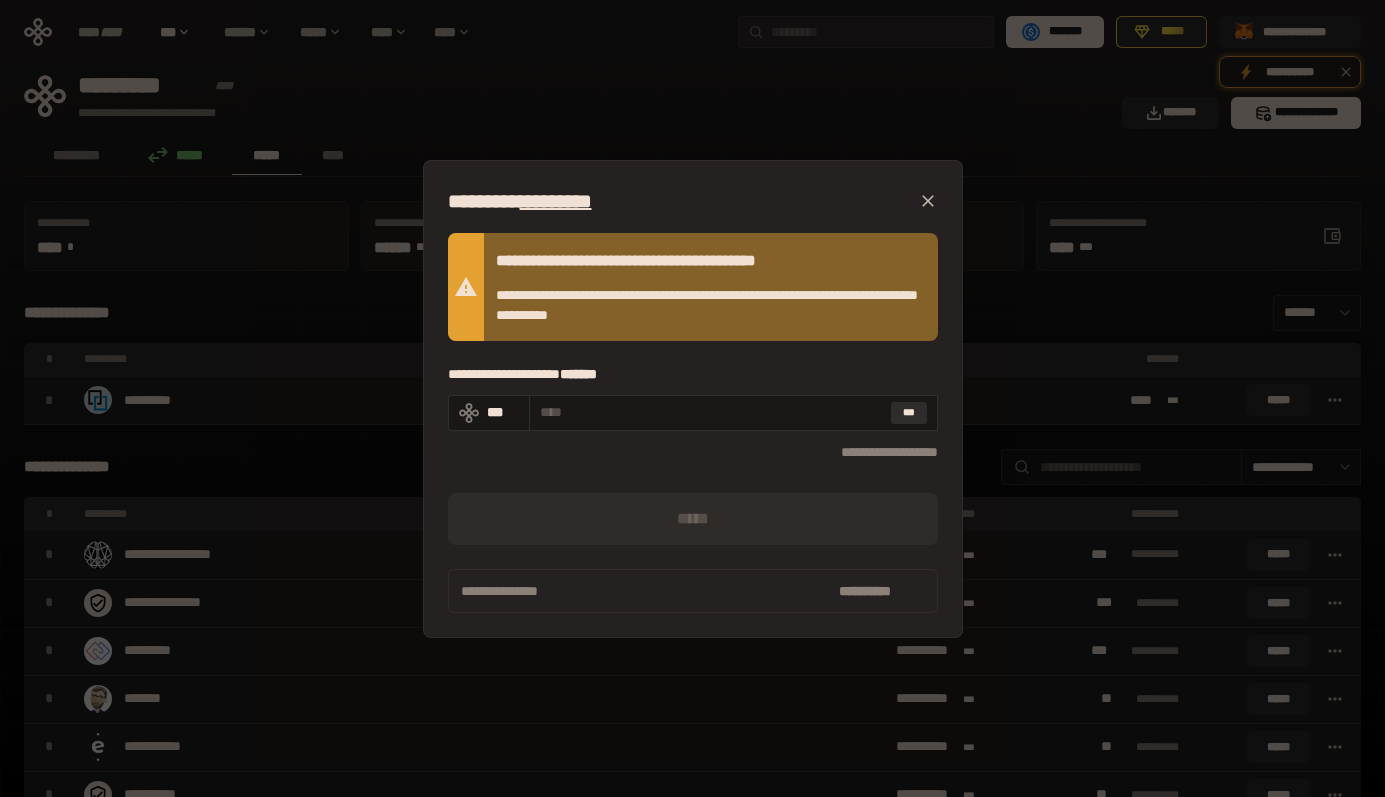 click 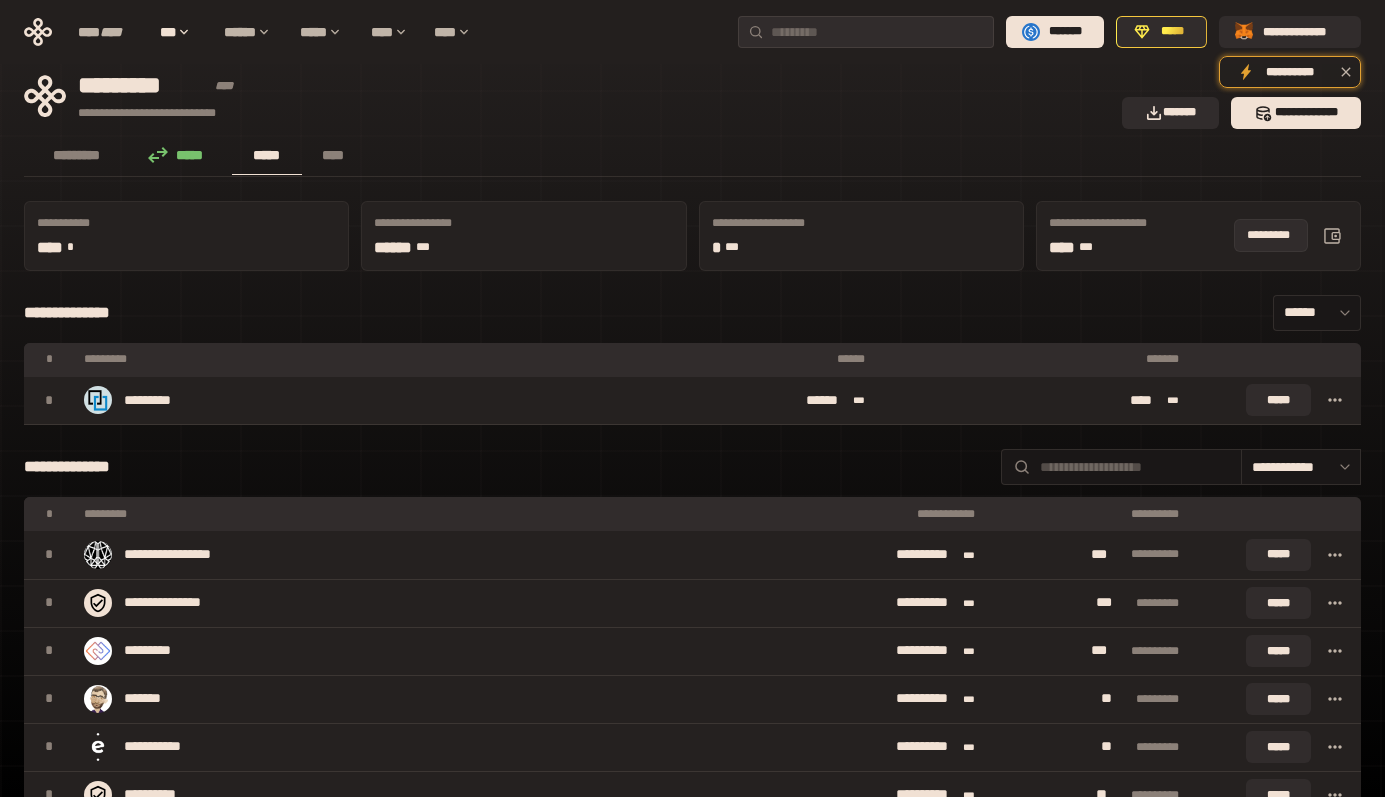 click 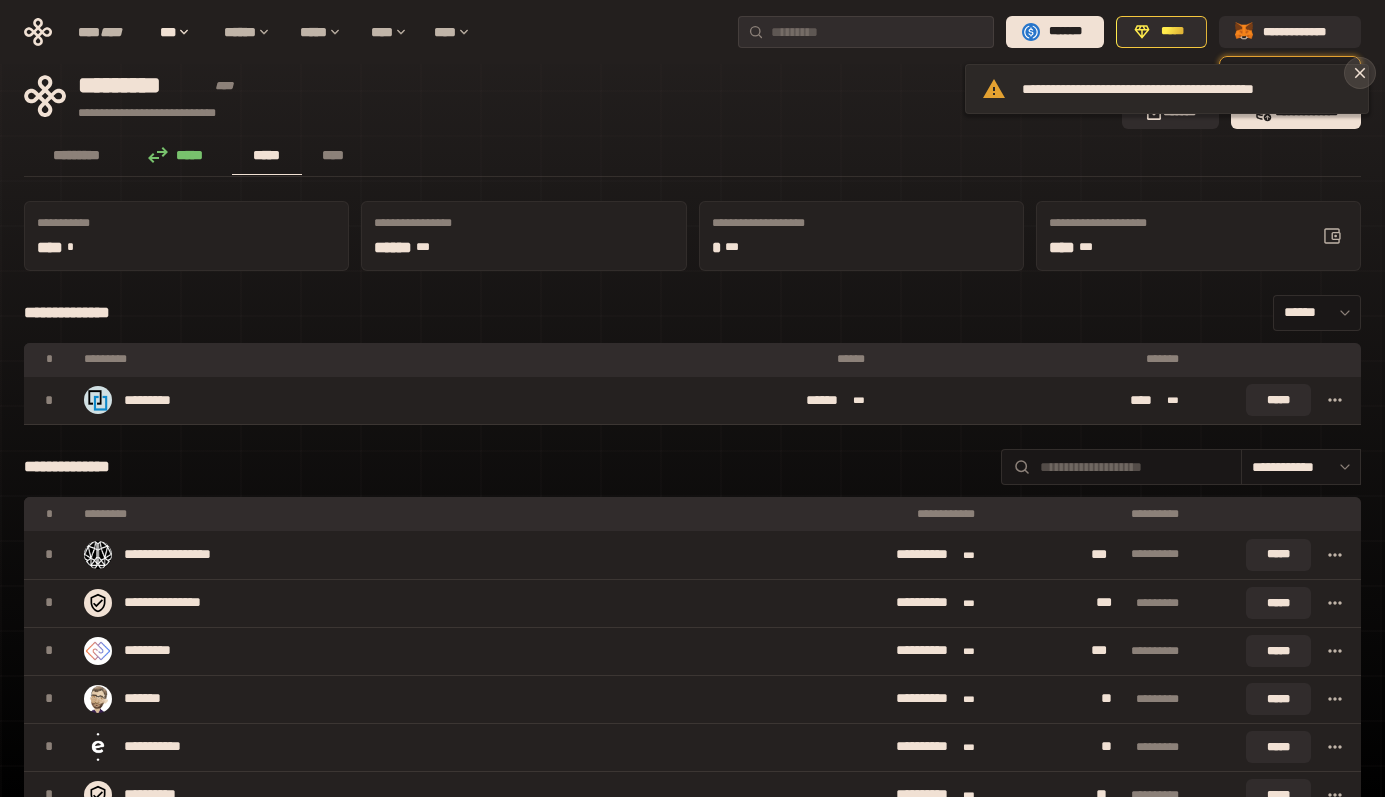 click 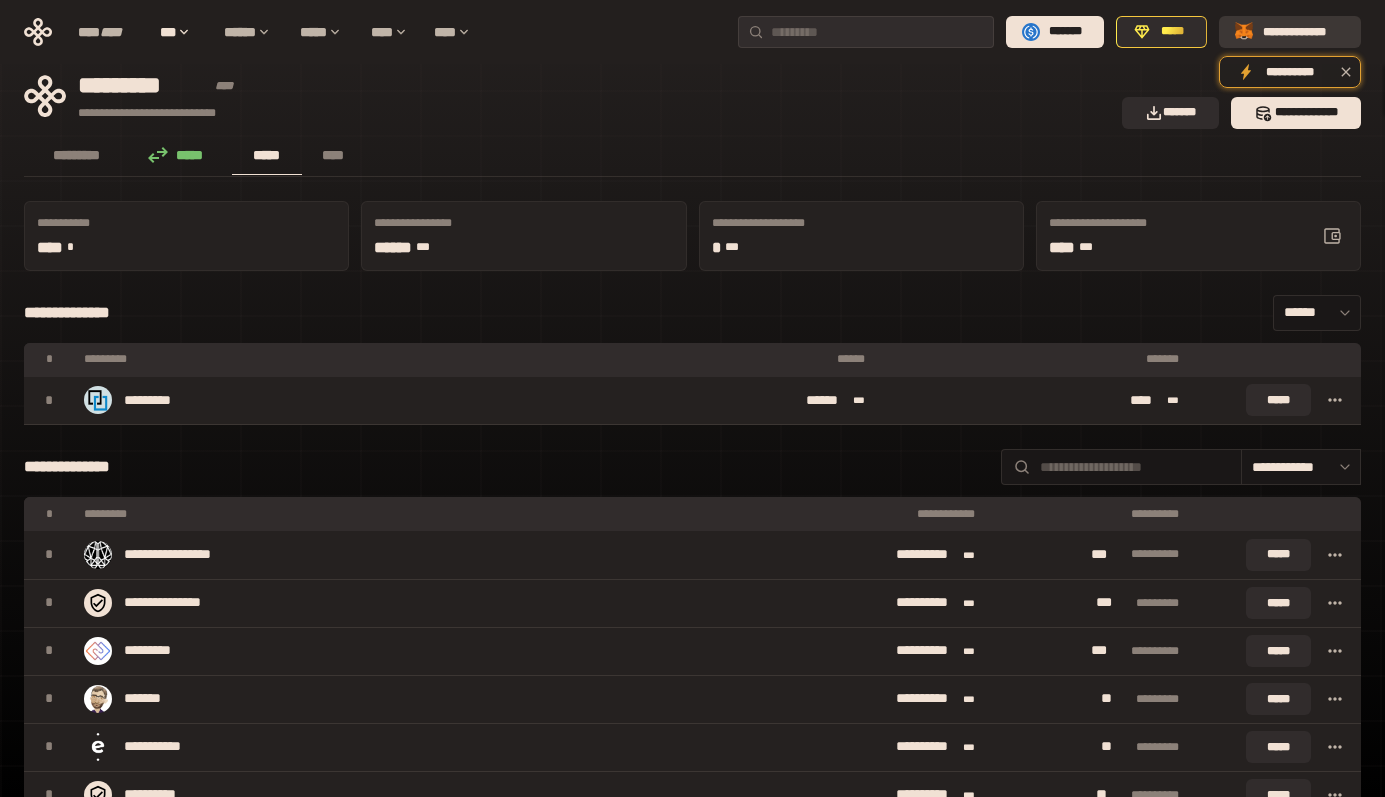 click on "**********" at bounding box center [1304, 32] 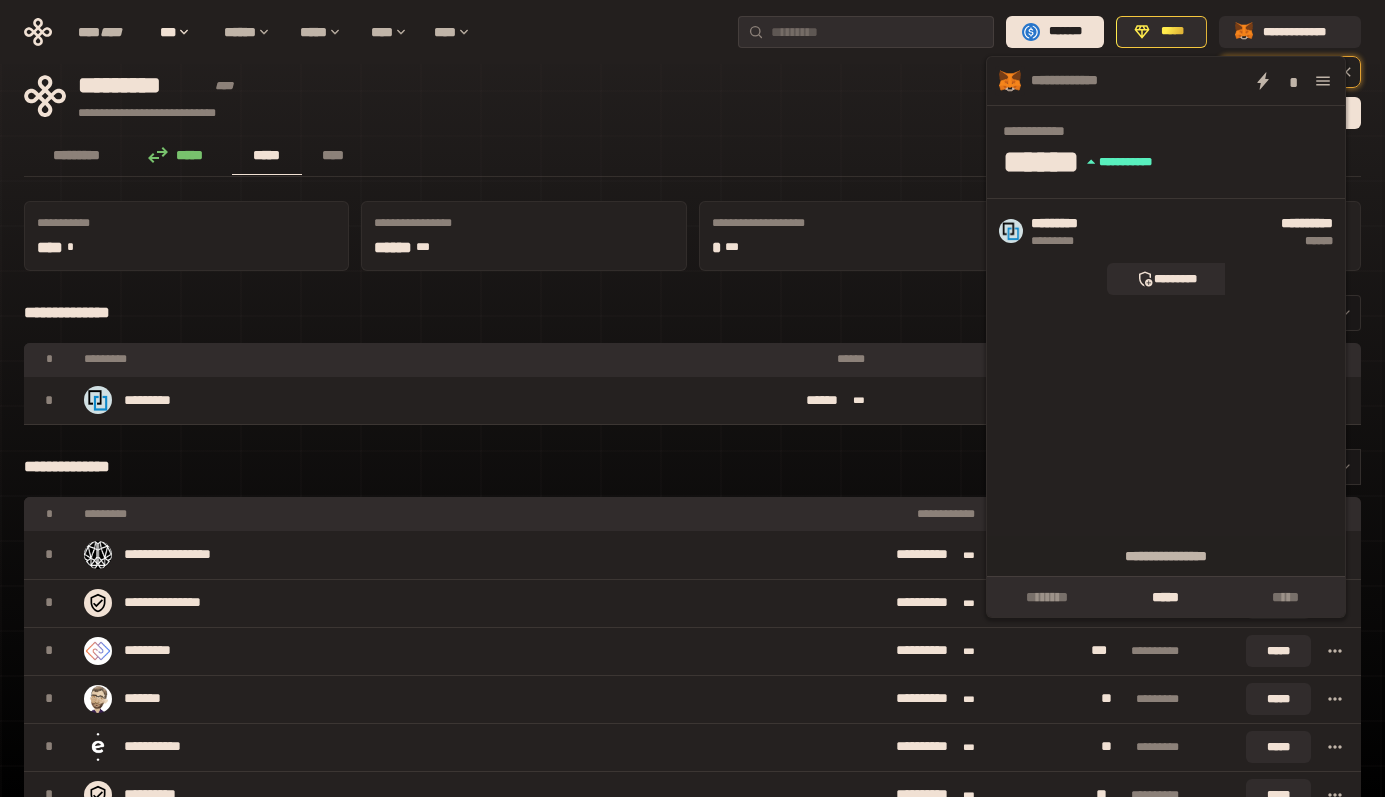 click 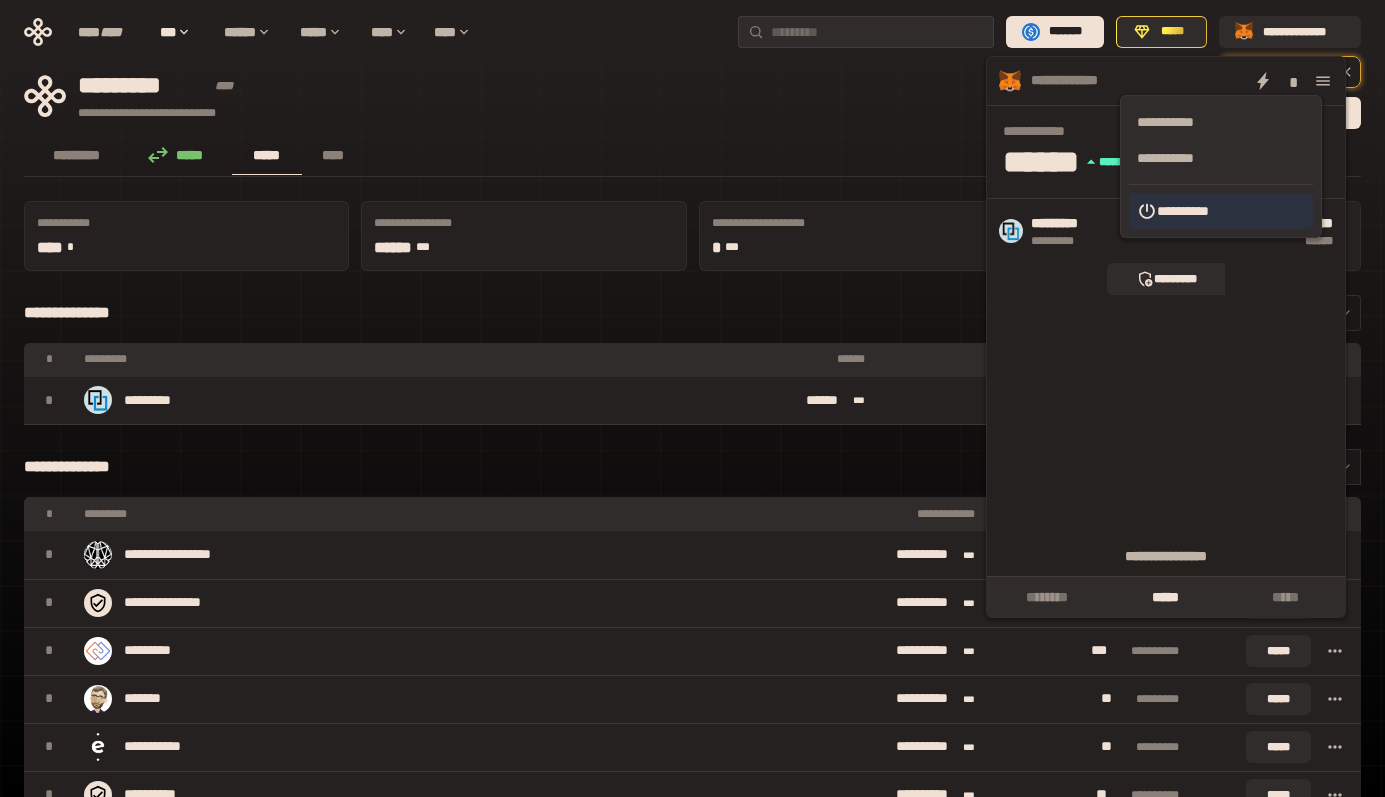 click on "**********" at bounding box center (1221, 211) 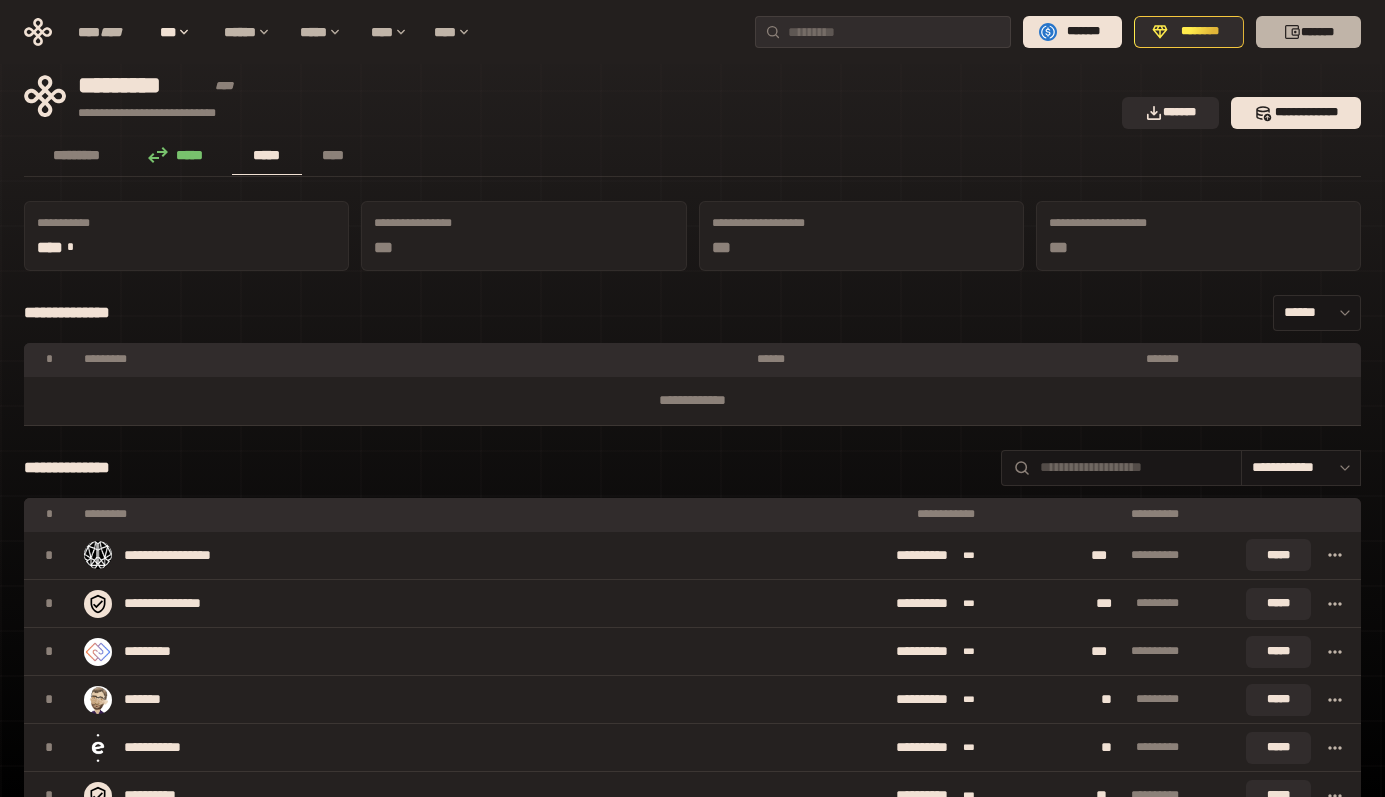 click on "*******" at bounding box center [1308, 32] 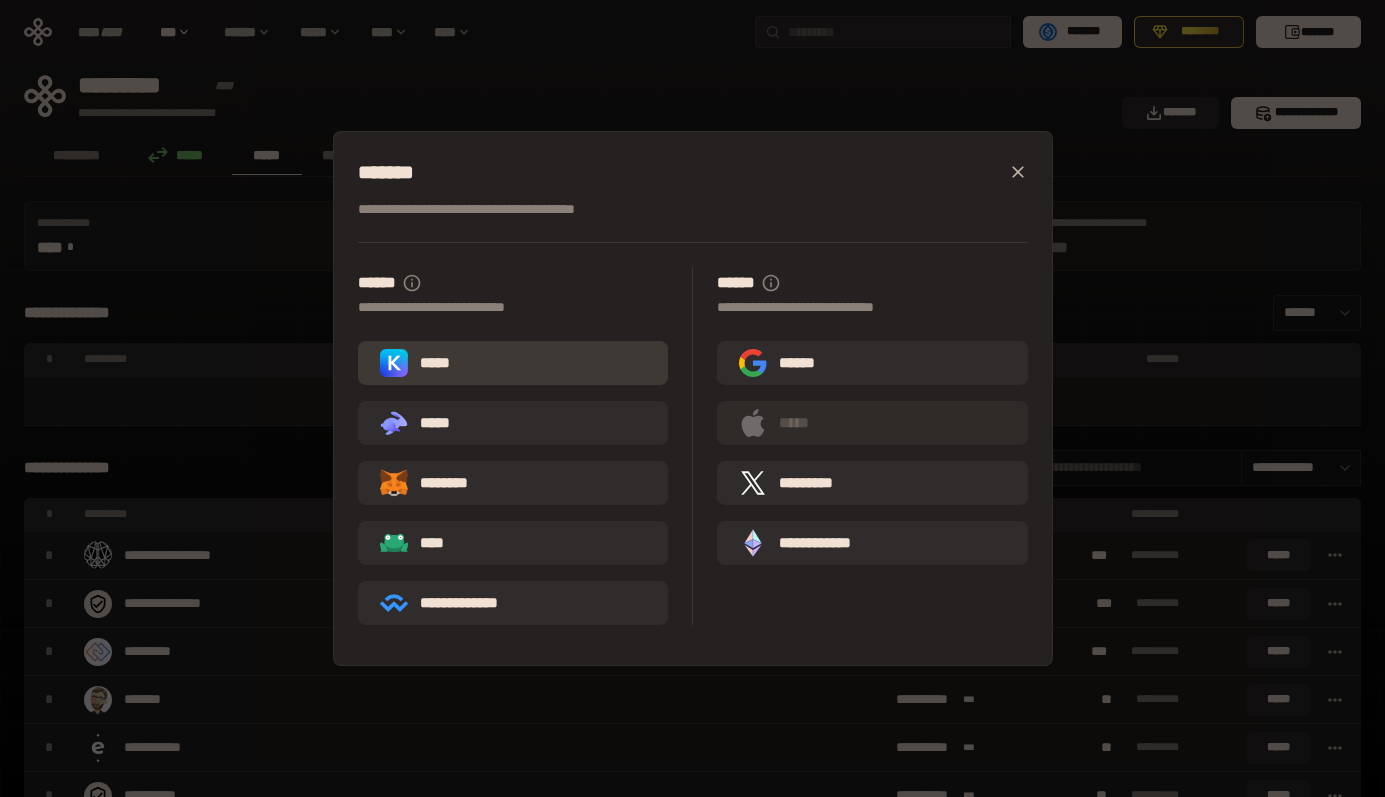 click on "*****" at bounding box center (513, 363) 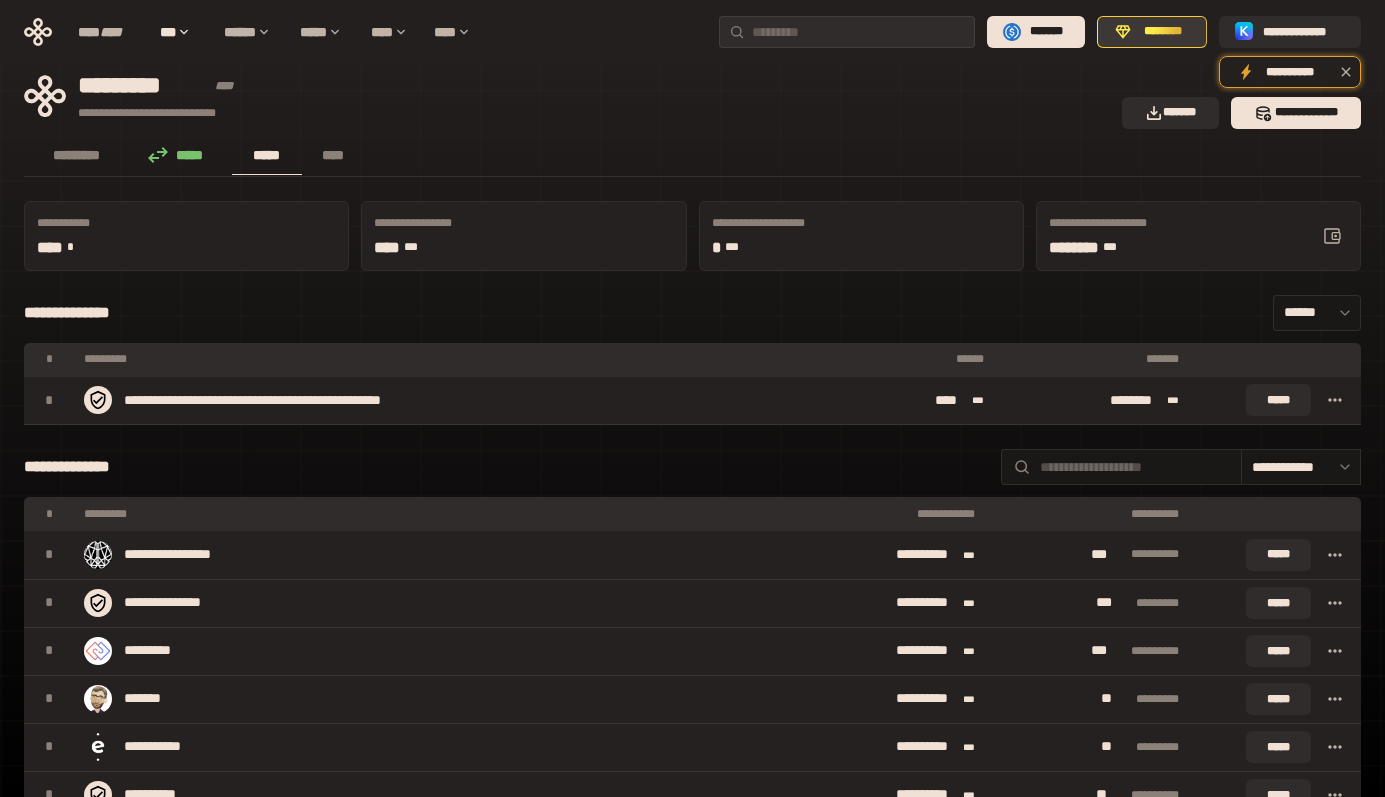 click on "********" at bounding box center [1163, 32] 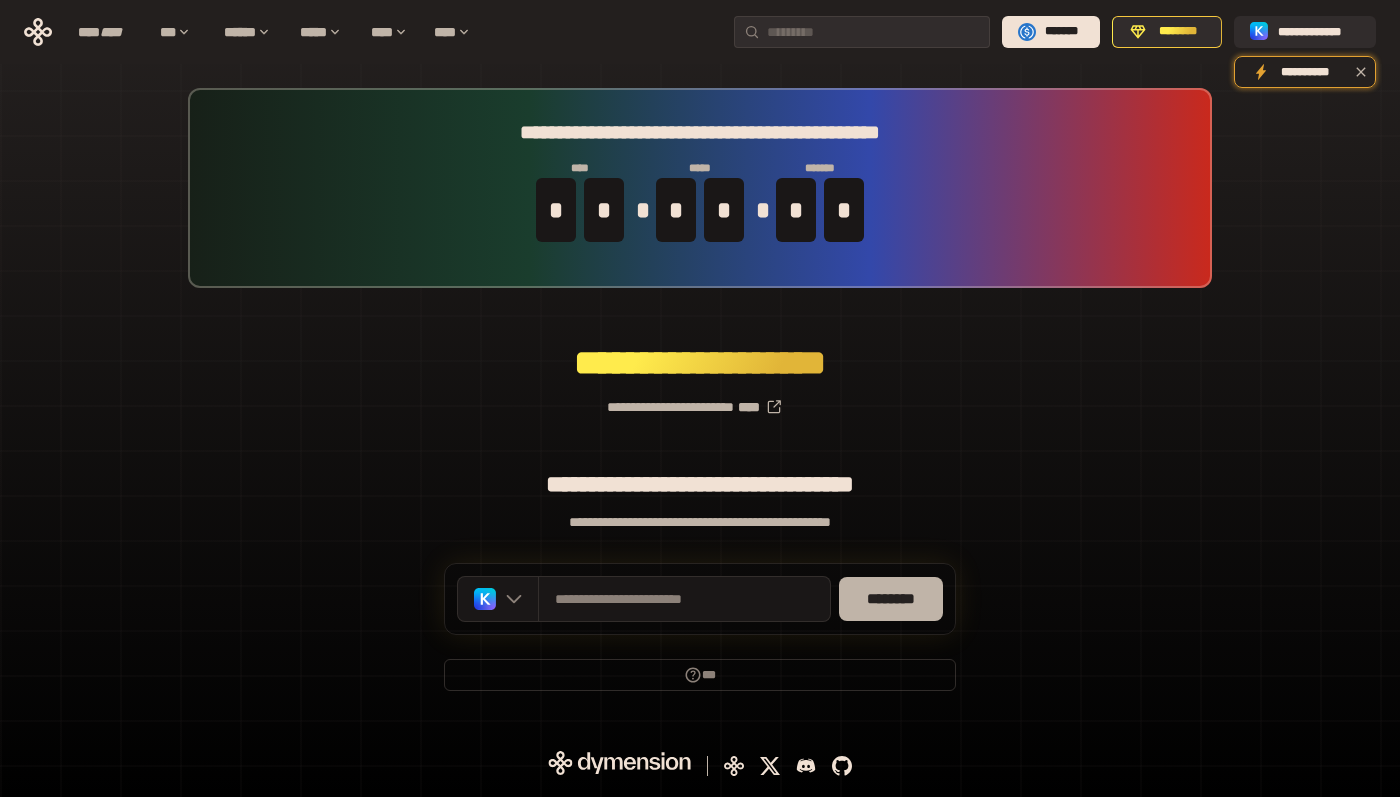 click on "********" at bounding box center (891, 599) 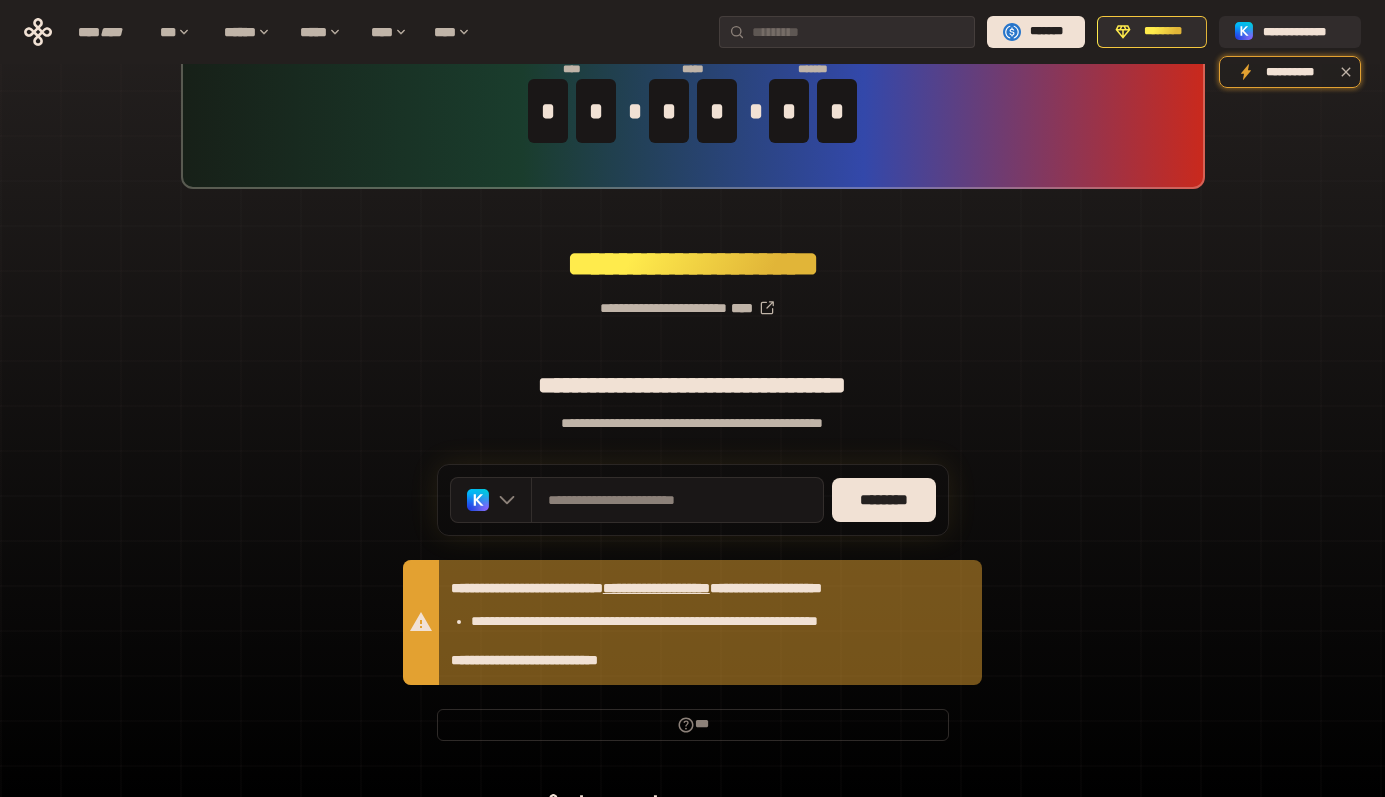 scroll, scrollTop: 102, scrollLeft: 0, axis: vertical 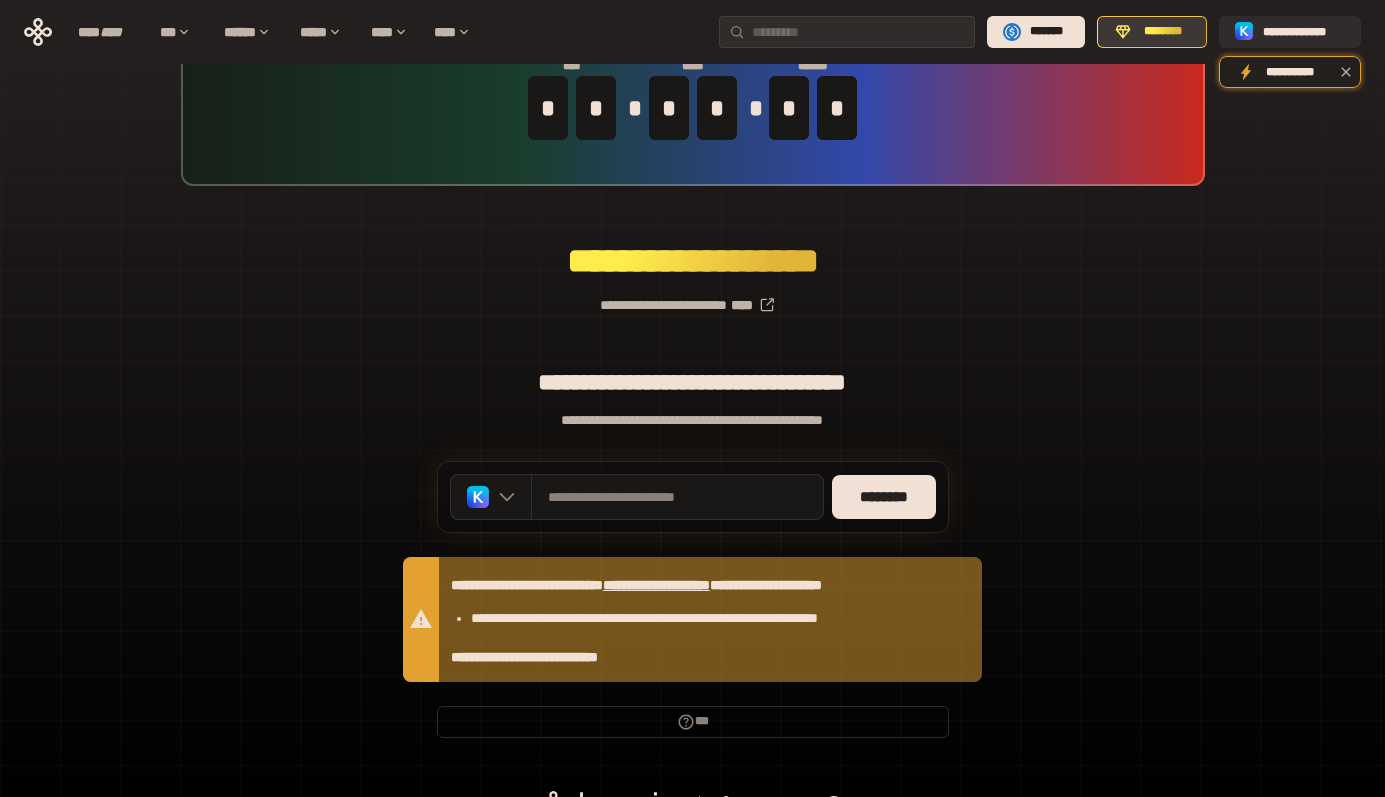 click on "********" at bounding box center [1163, 32] 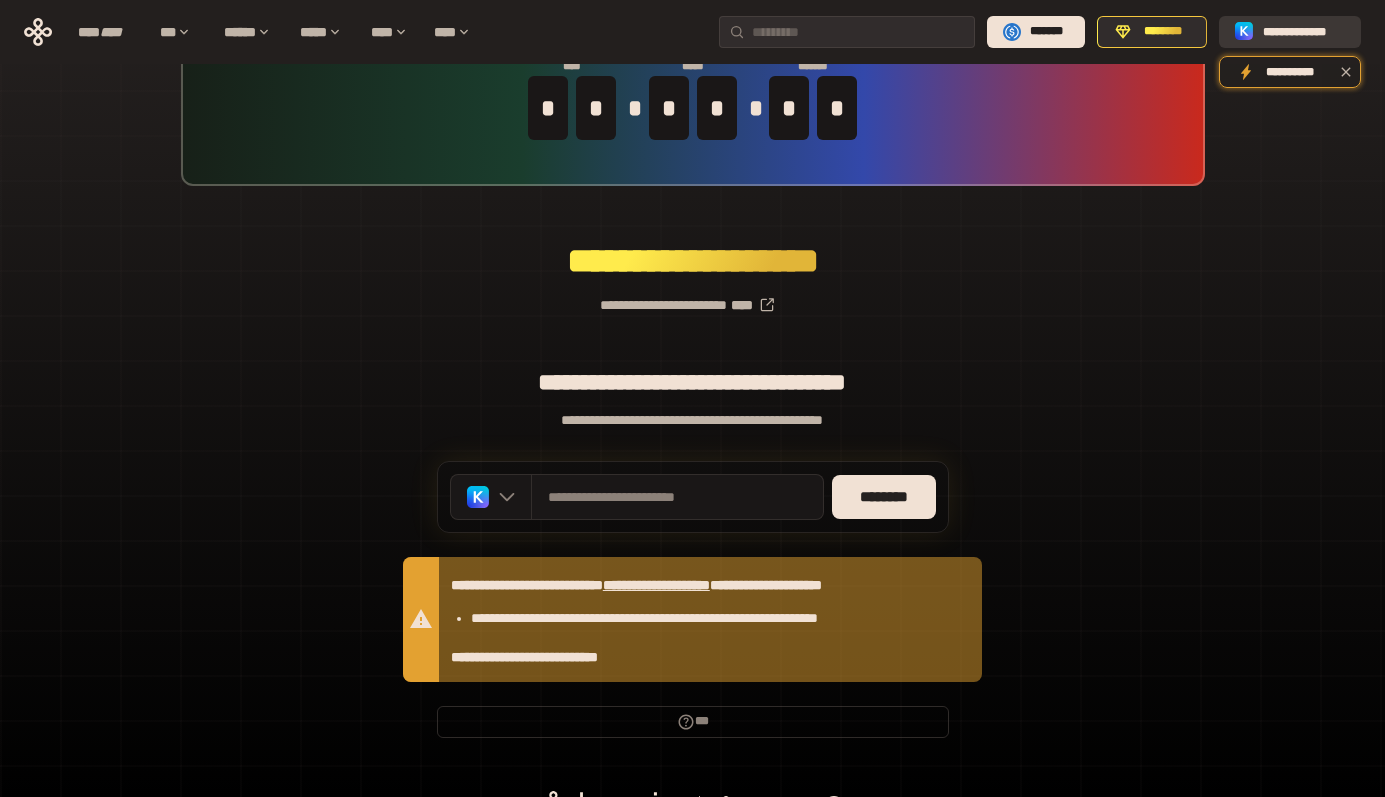 click on "**********" at bounding box center [1304, 32] 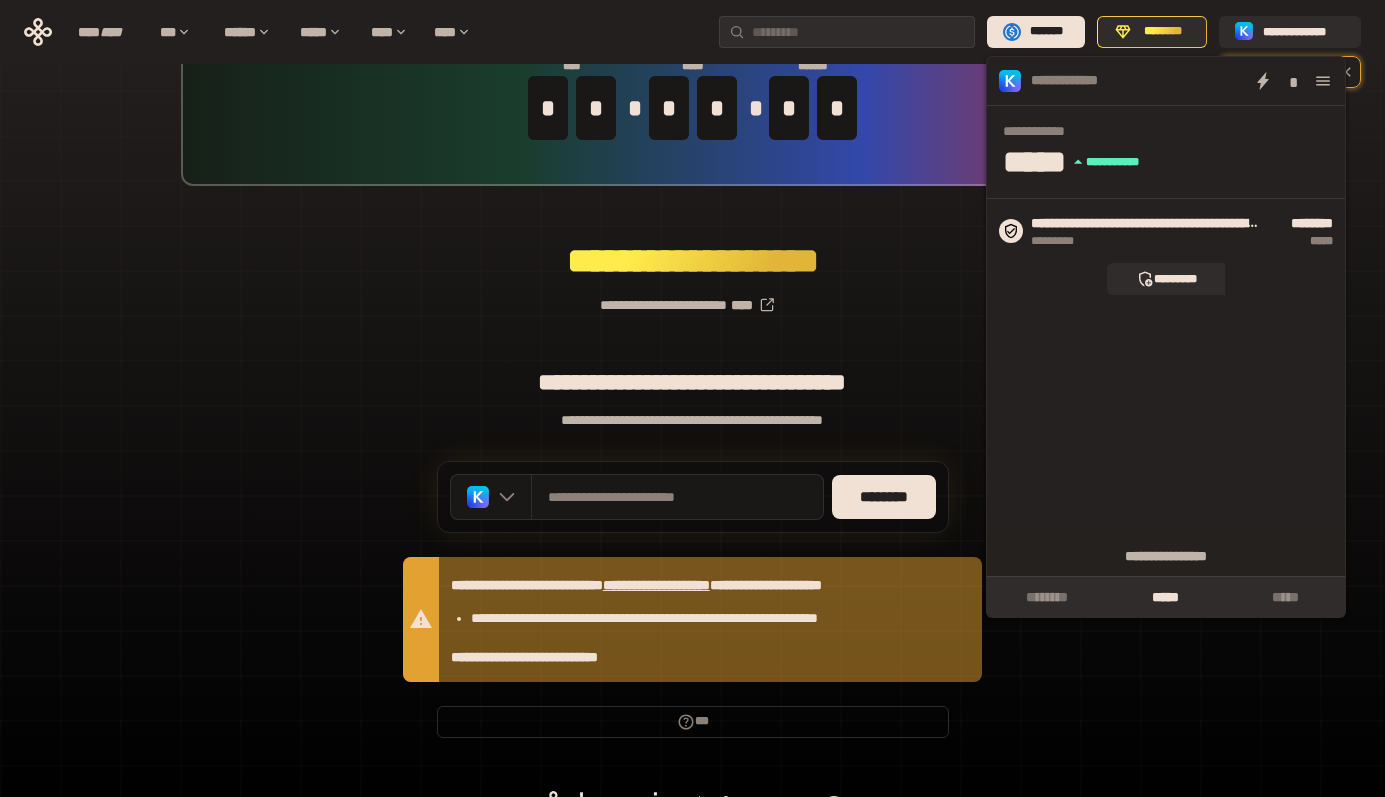 click on "**********" at bounding box center (692, 372) 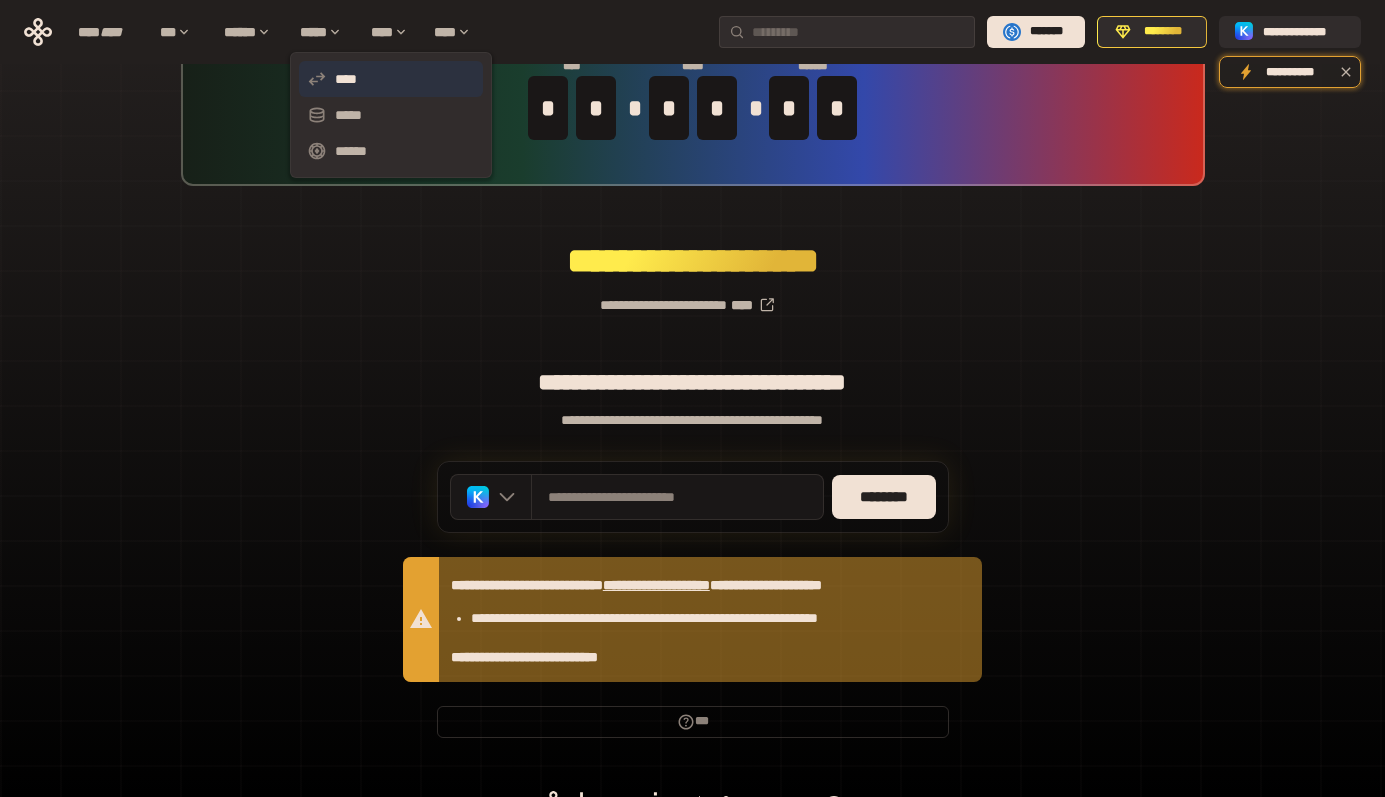 click on "****" at bounding box center (391, 79) 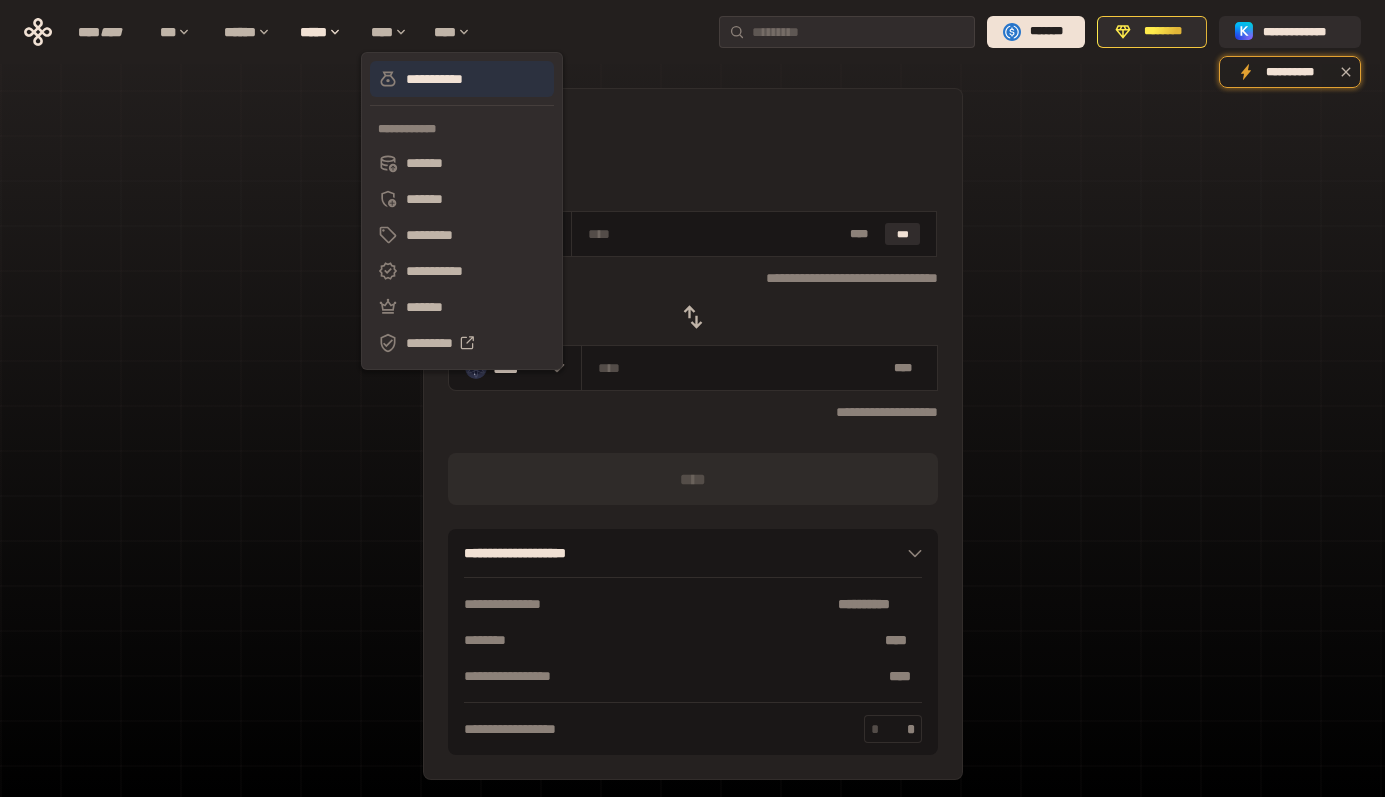 click on "**********" at bounding box center [462, 79] 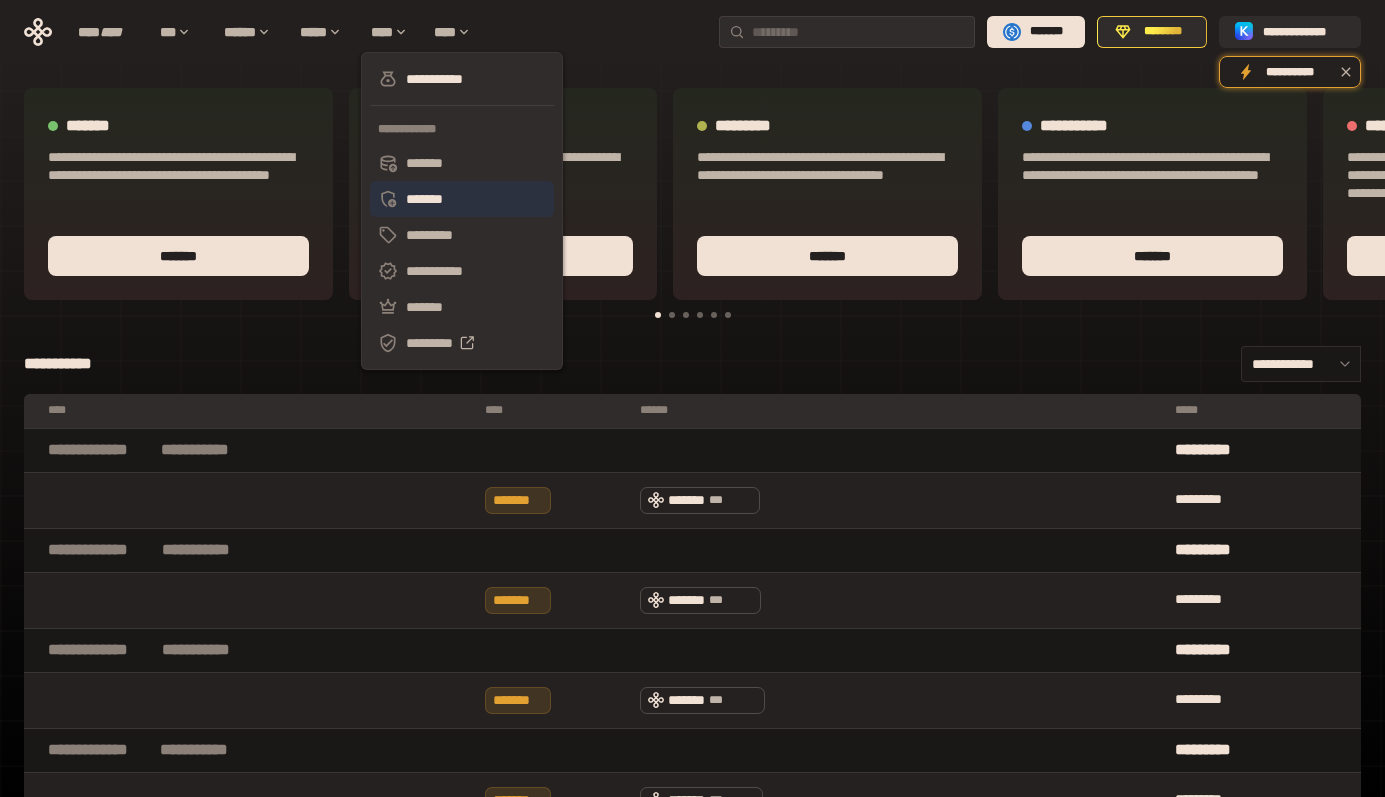 click on "*******" at bounding box center [462, 199] 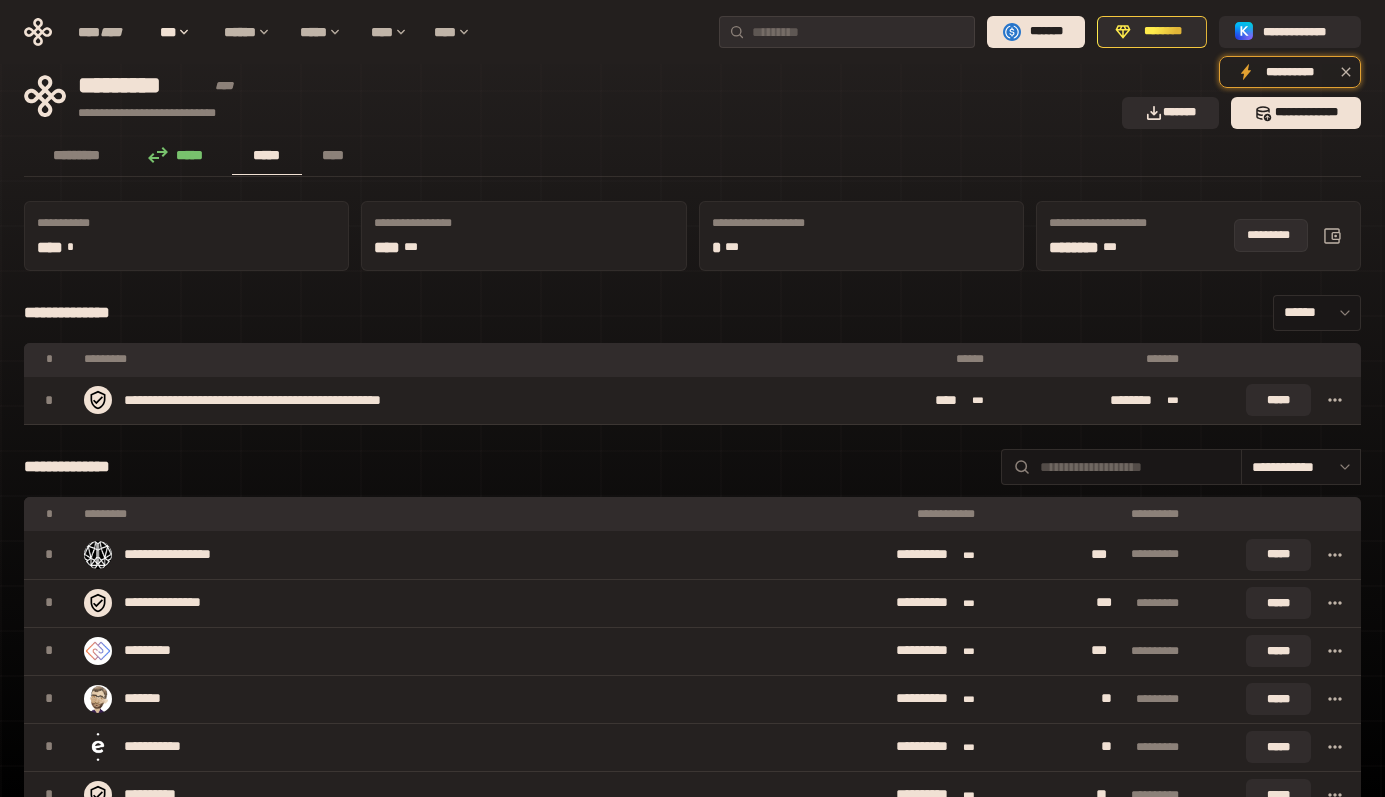 click 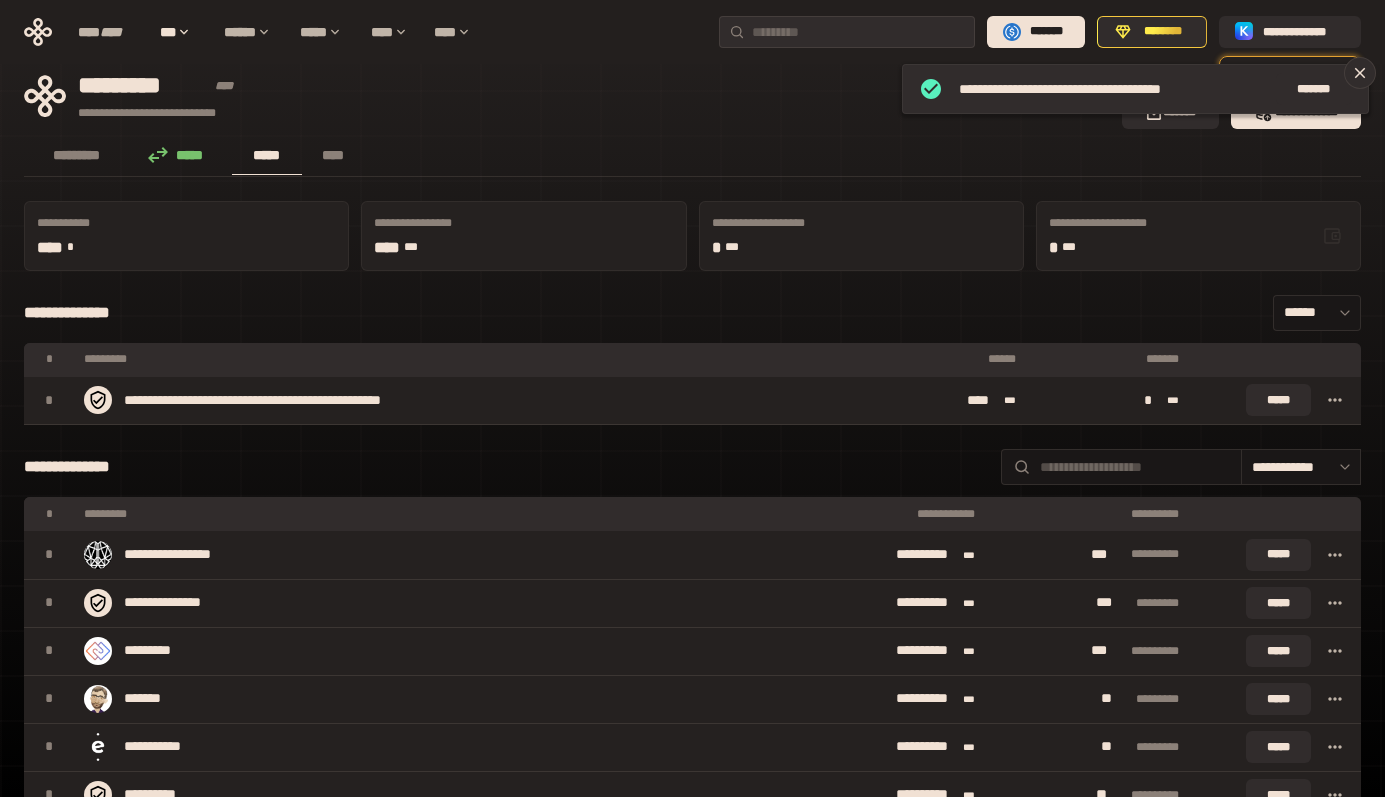 click on "**********" at bounding box center [567, 96] 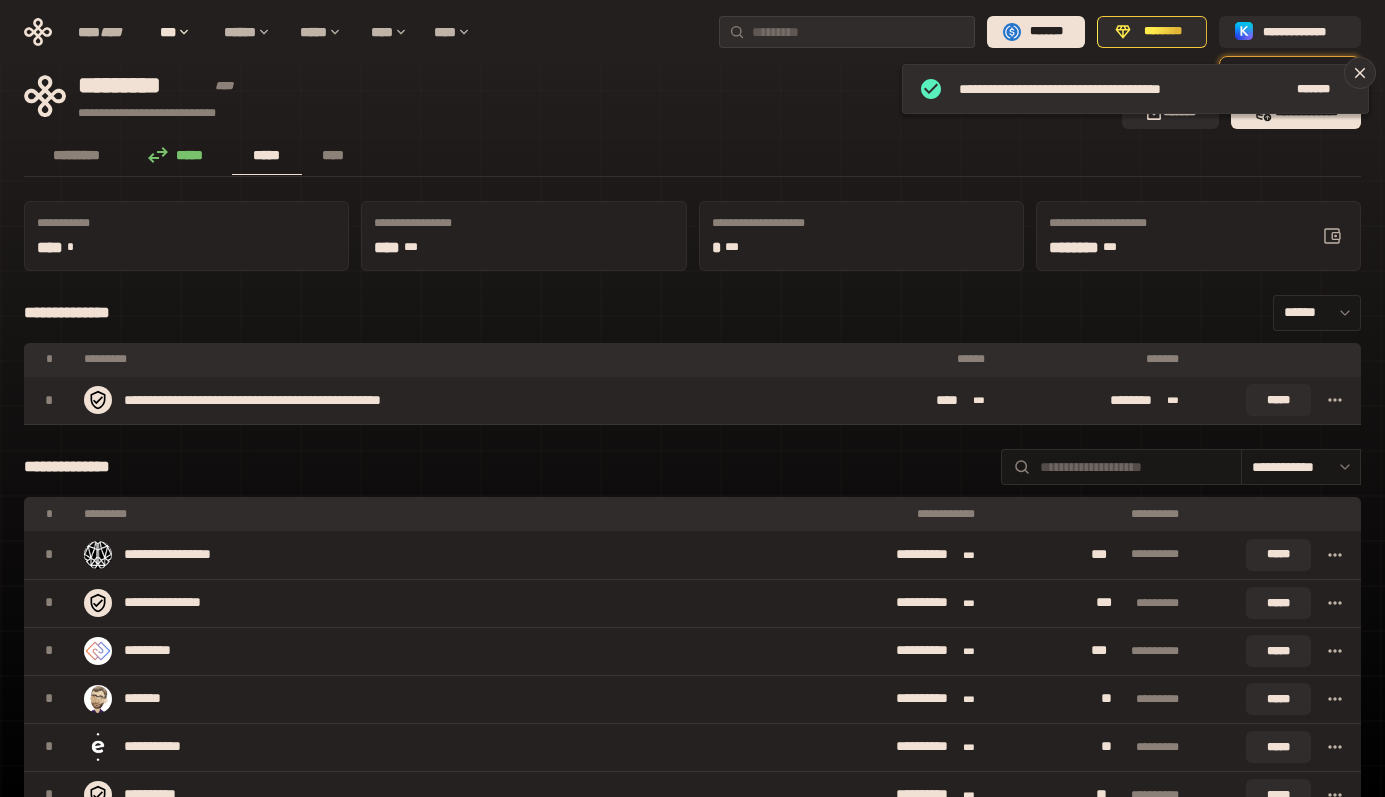 click at bounding box center (1335, 400) 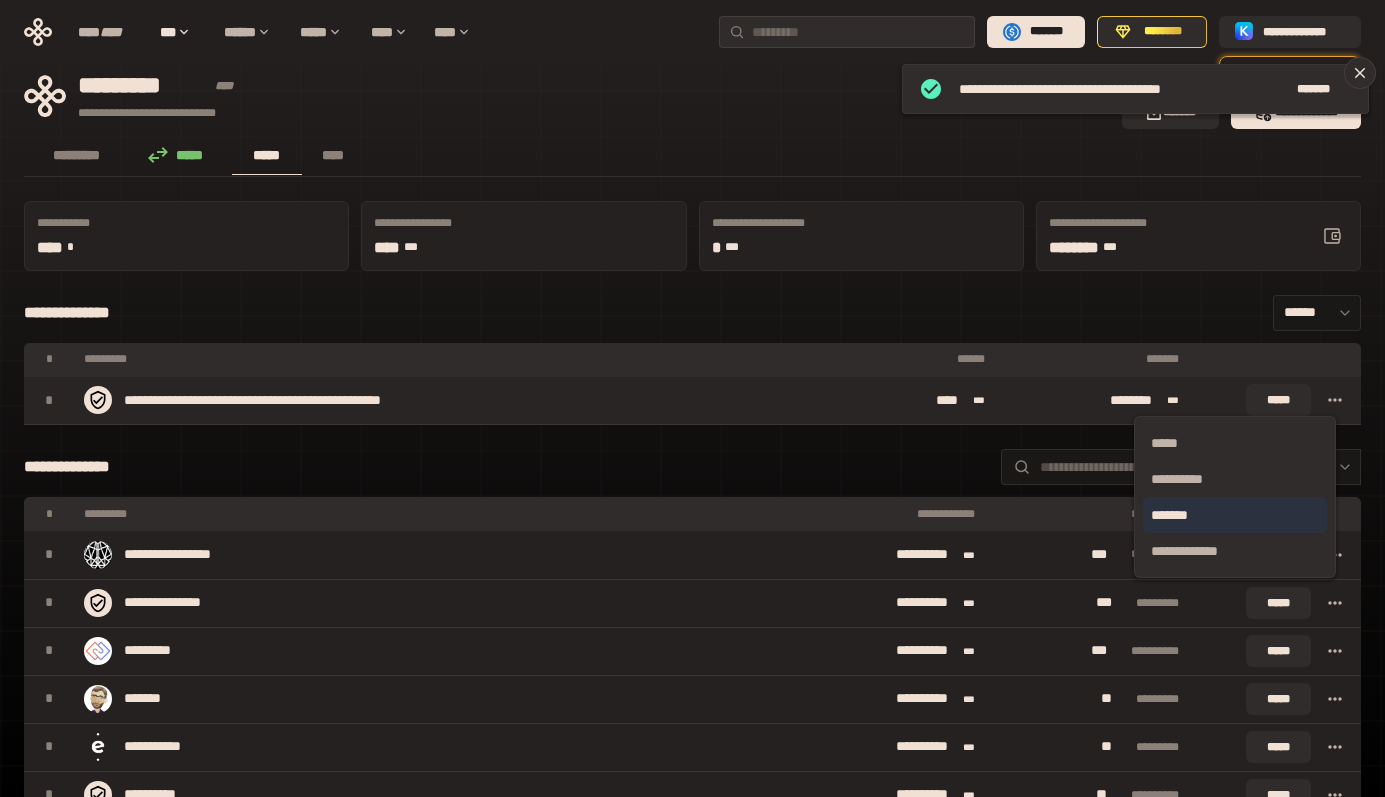 click on "*******" at bounding box center [1235, 515] 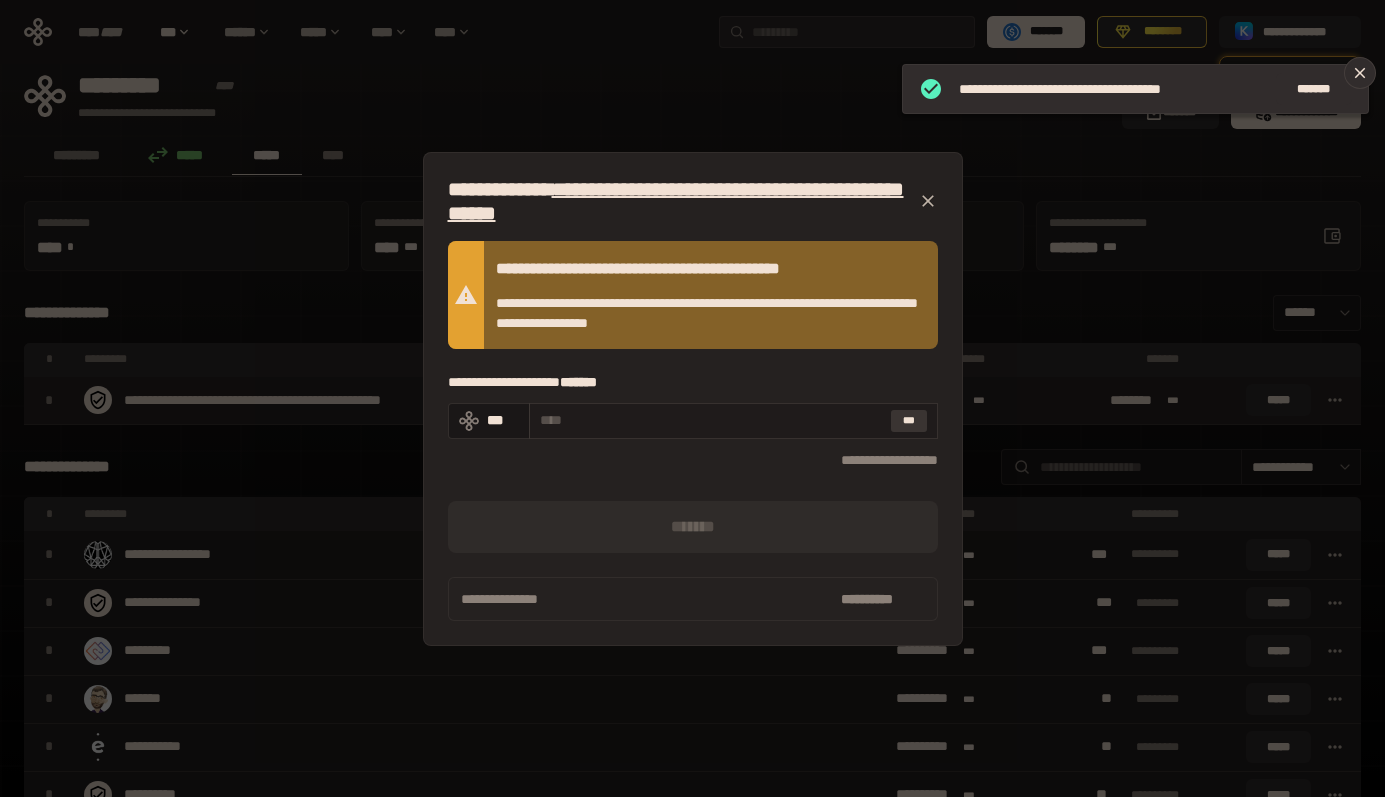click on "***" at bounding box center (909, 421) 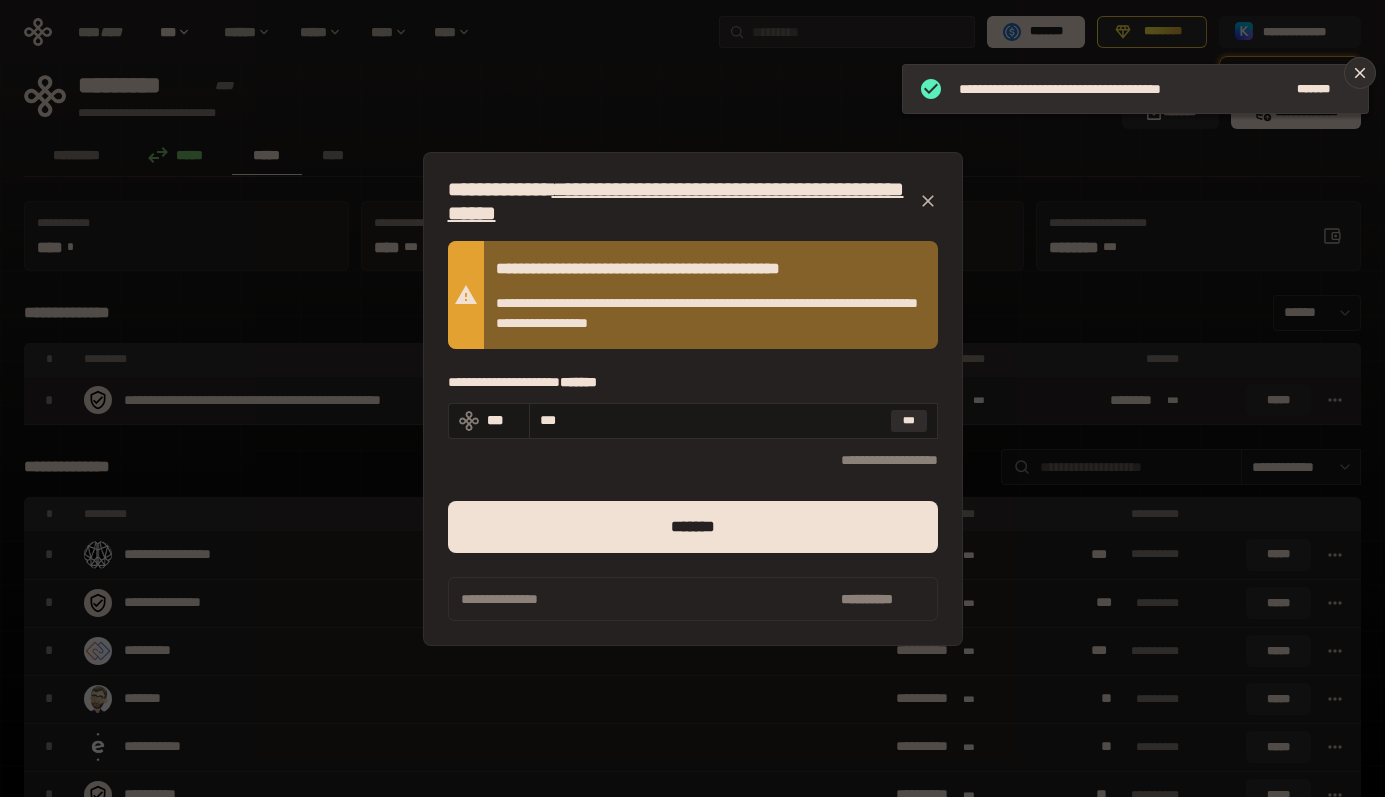click at bounding box center [693, 565] 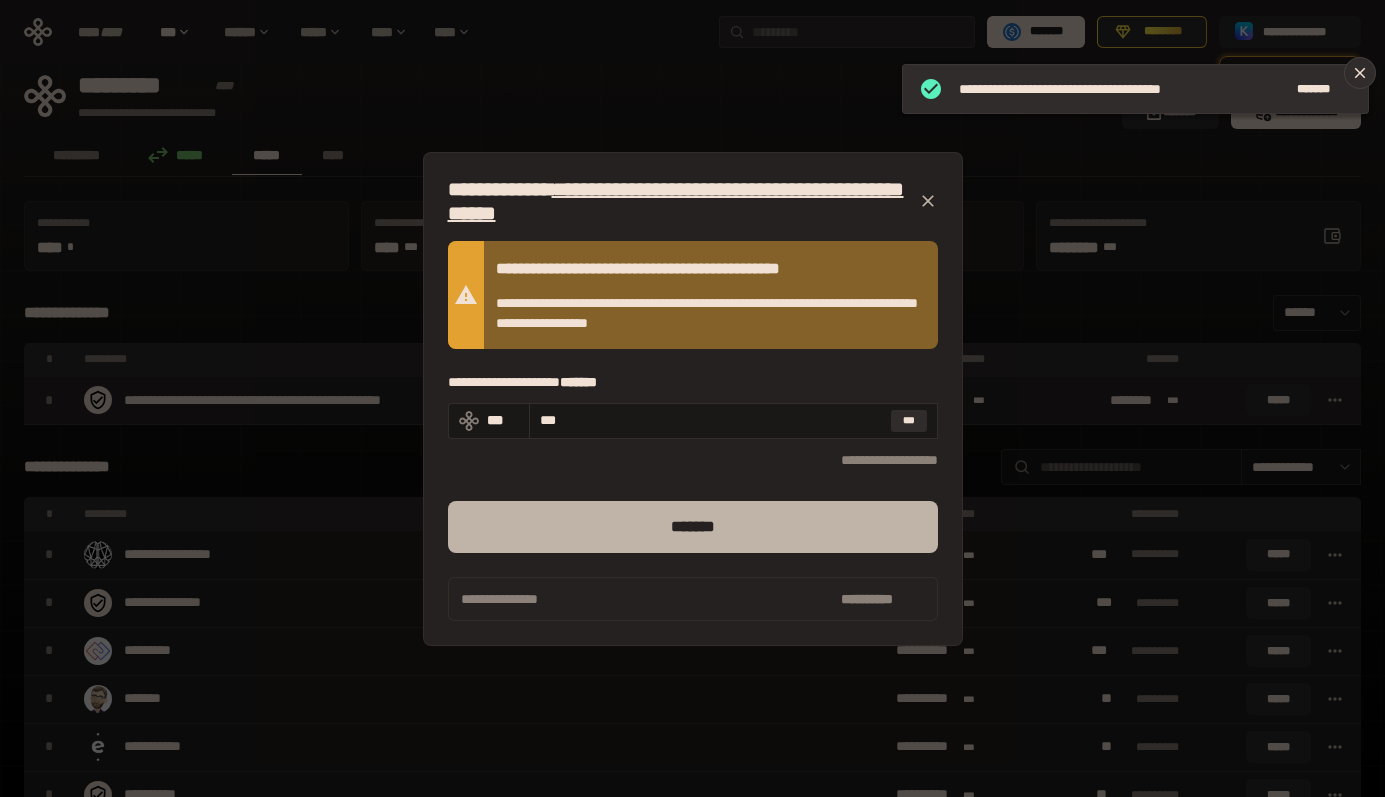 click on "*******" at bounding box center [693, 527] 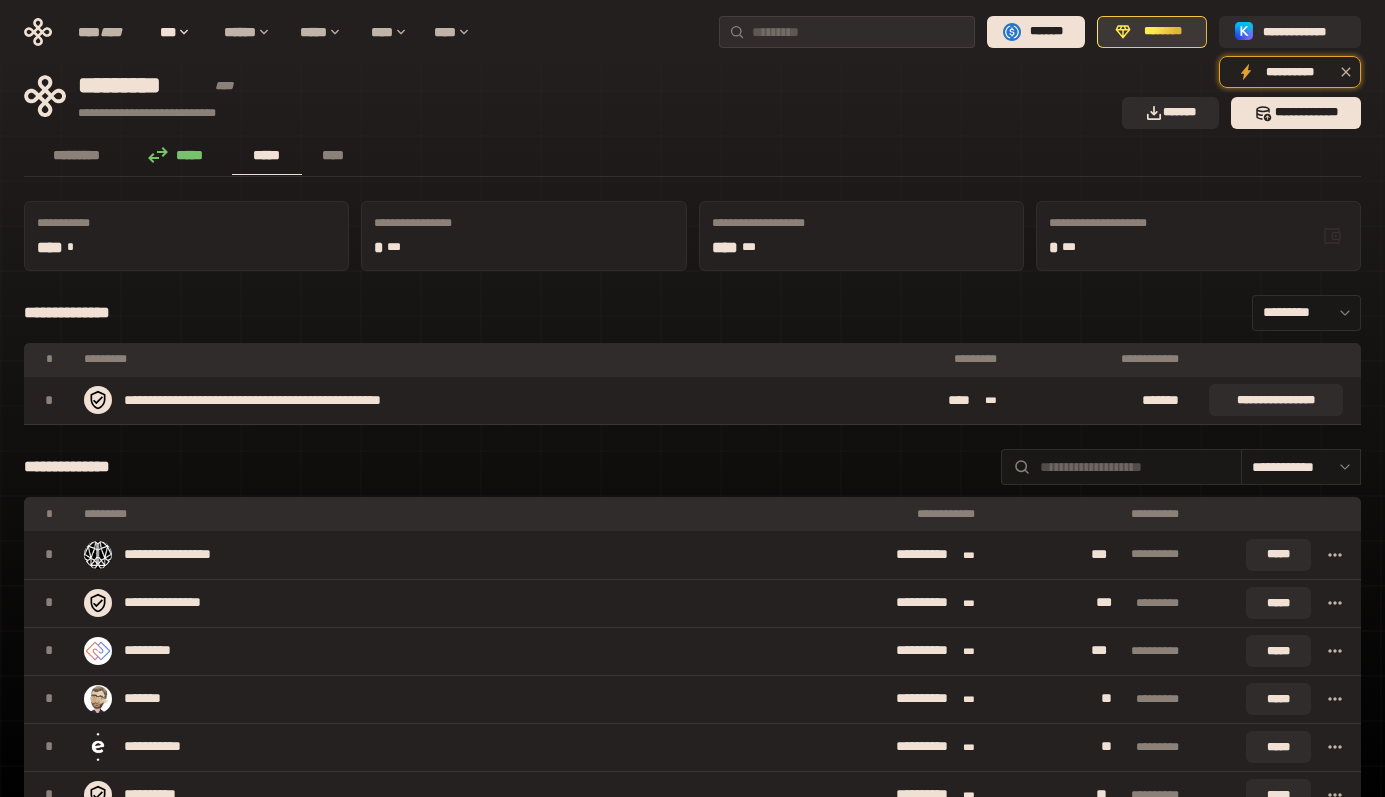 click on "********" at bounding box center (1163, 32) 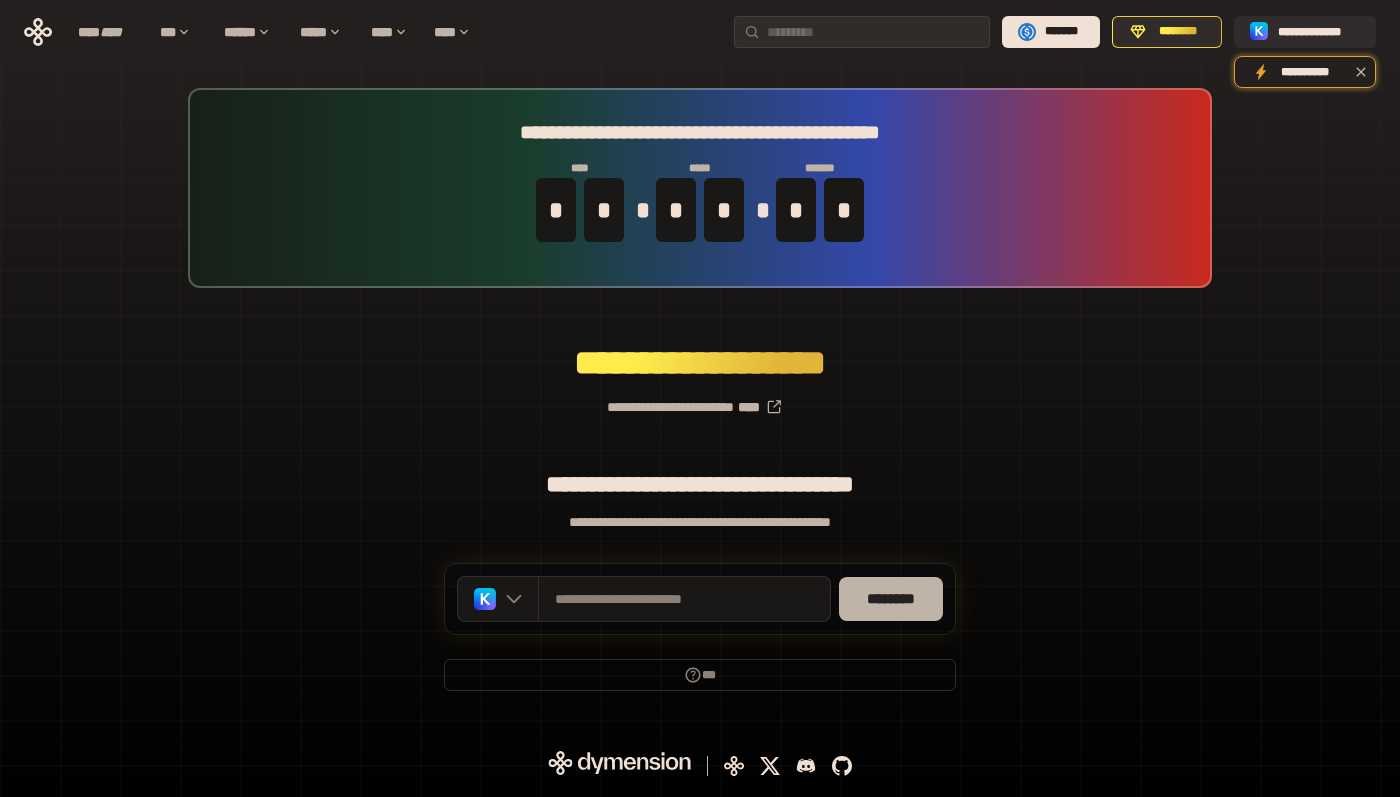 click on "********" at bounding box center (891, 599) 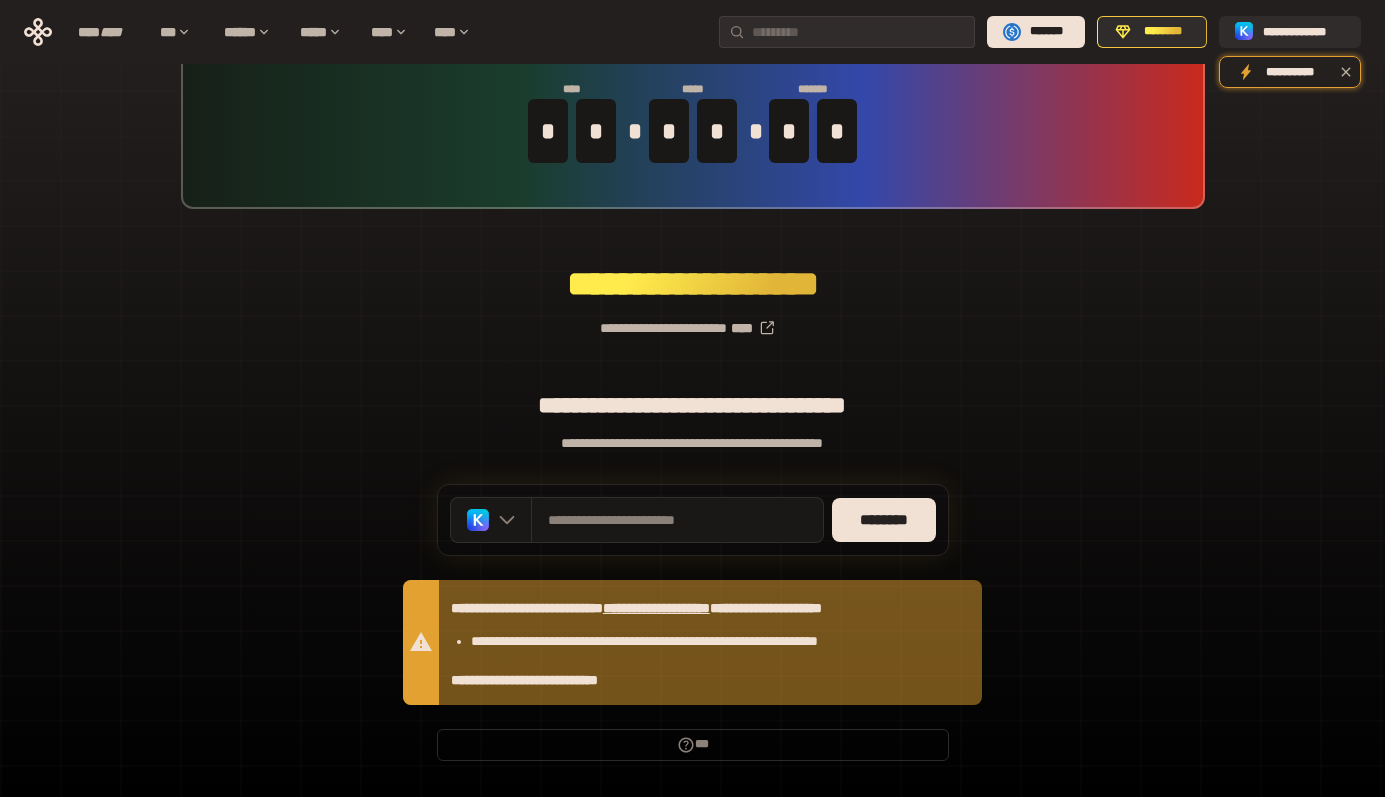 scroll, scrollTop: 98, scrollLeft: 0, axis: vertical 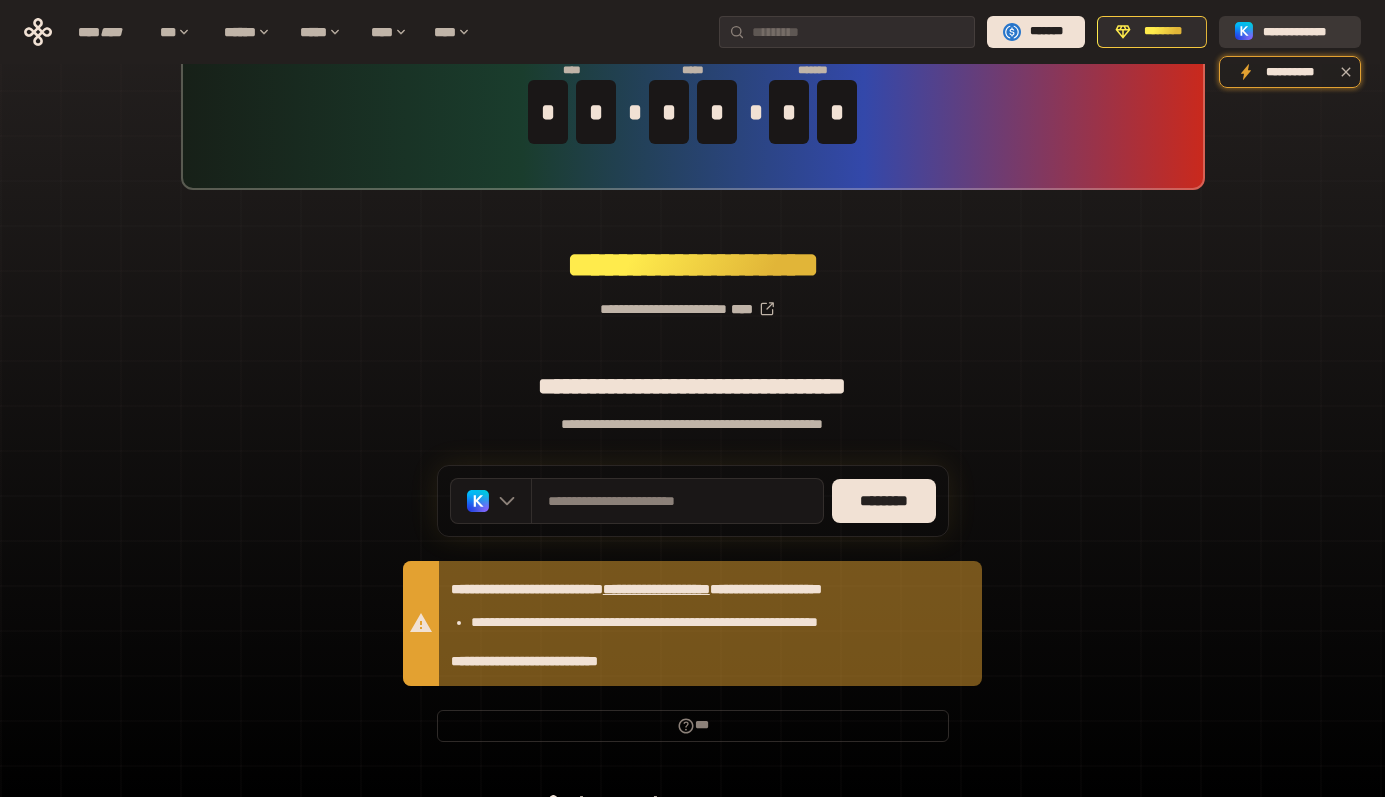 click on "**********" at bounding box center [1304, 32] 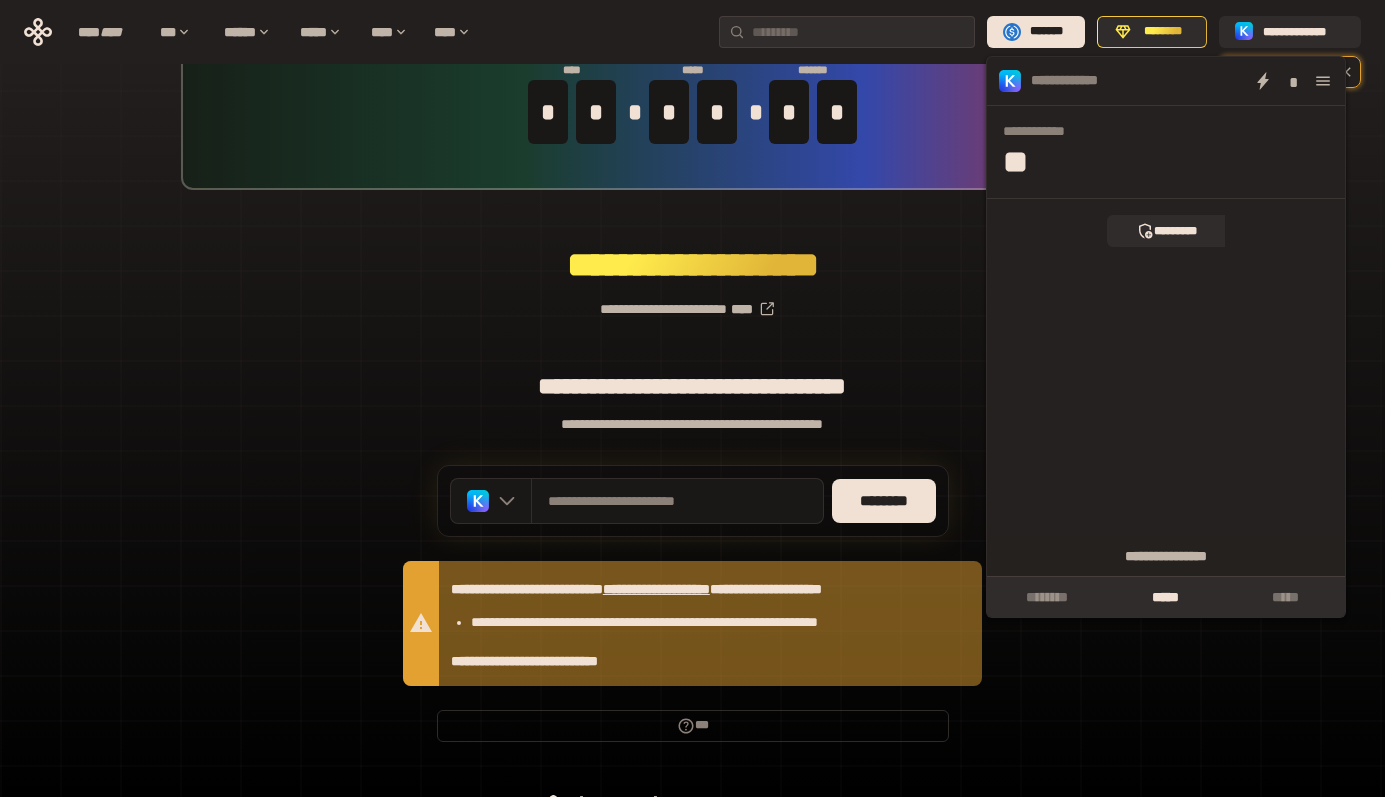click 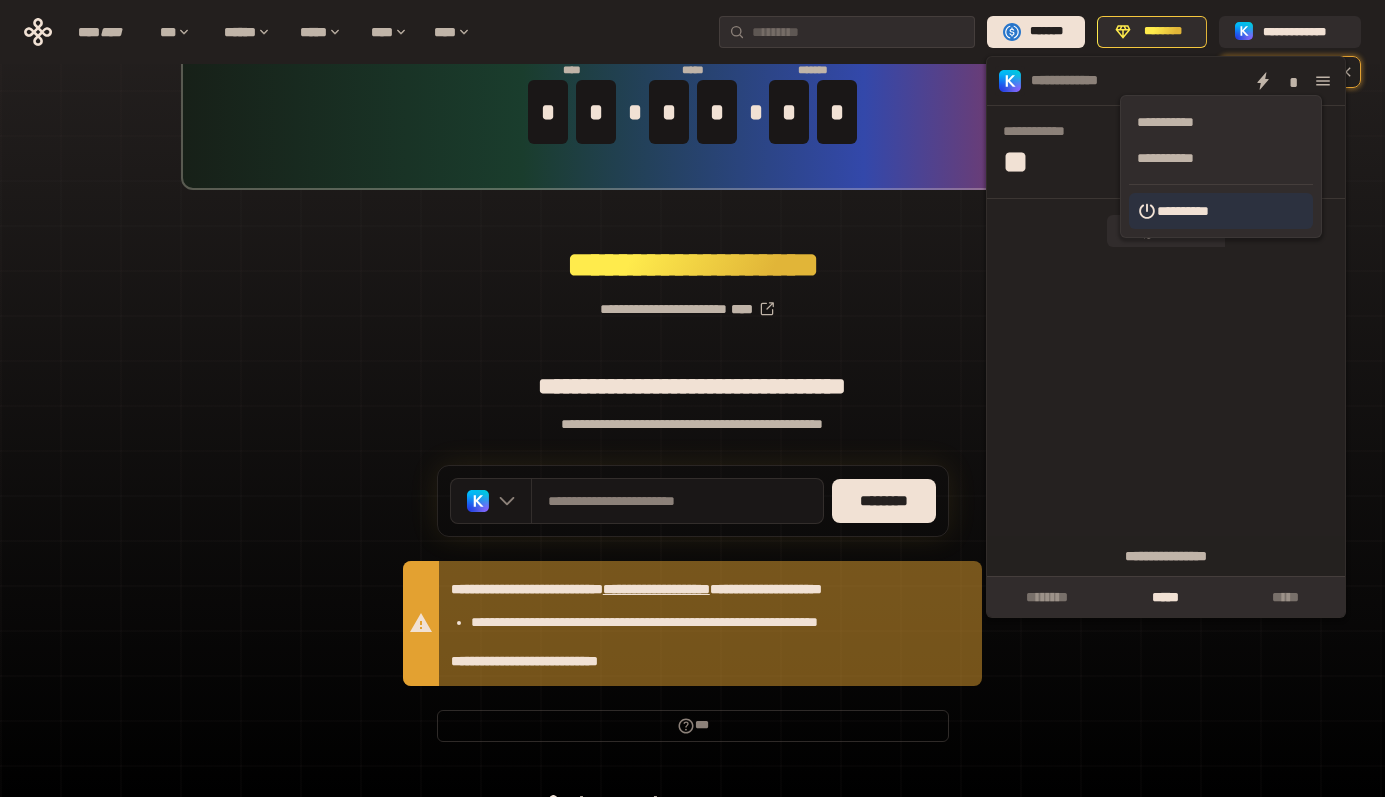 click on "**********" at bounding box center (1221, 211) 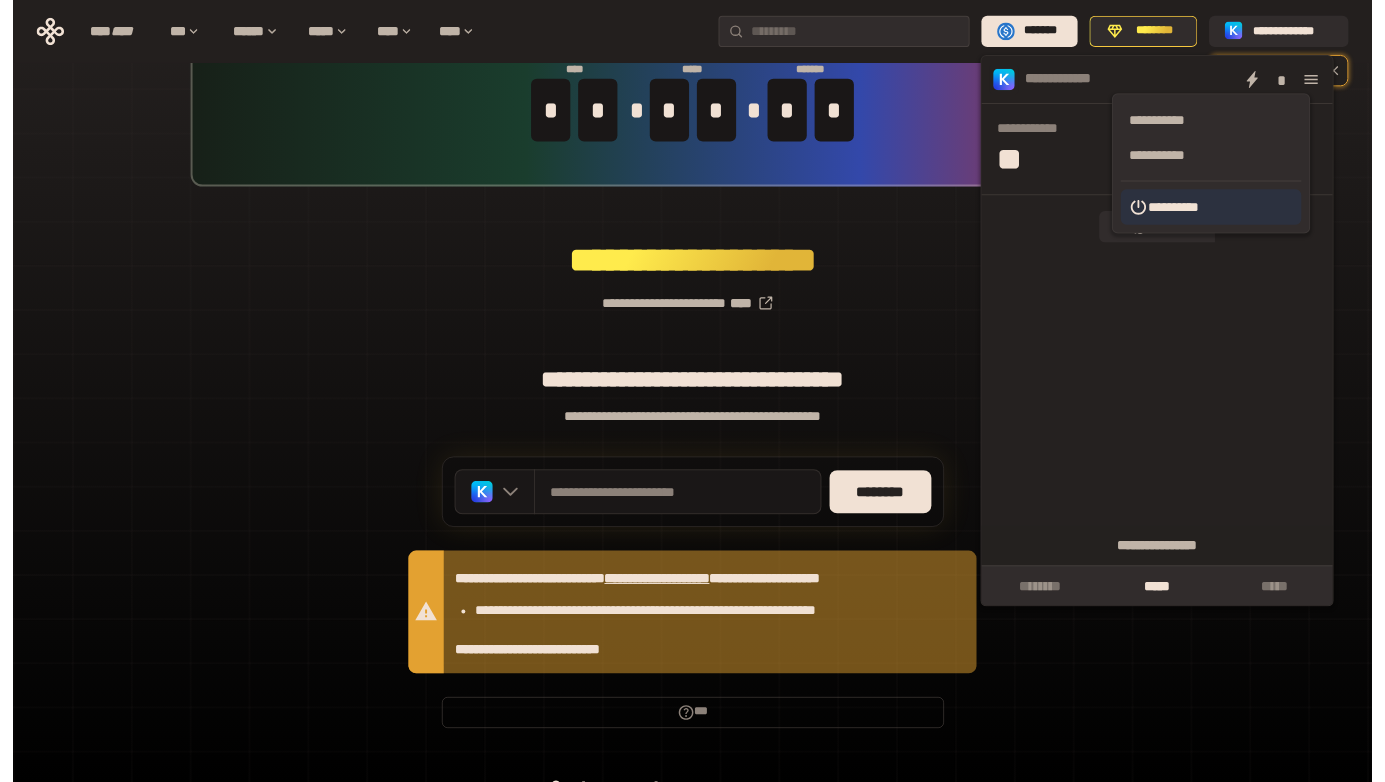 scroll, scrollTop: 0, scrollLeft: 0, axis: both 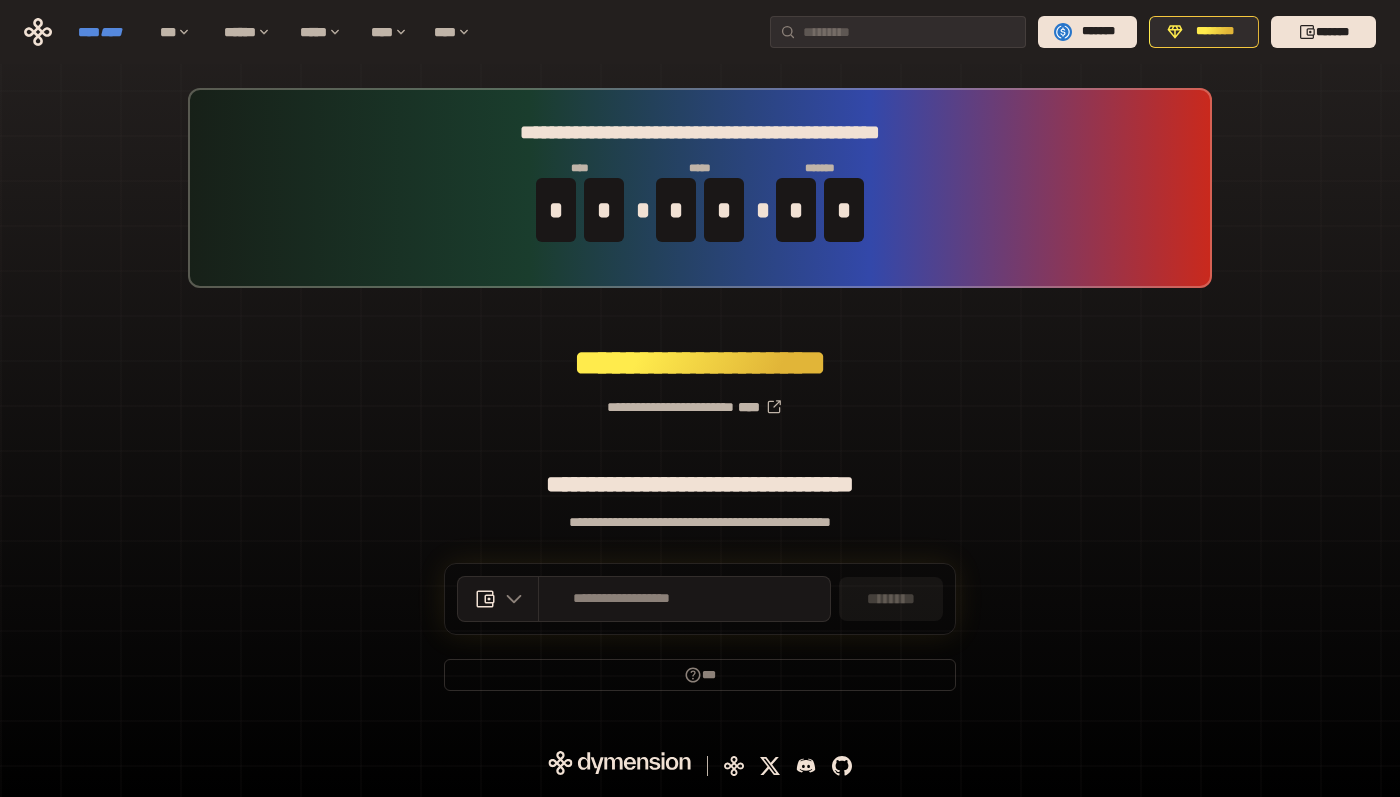 click on "****" at bounding box center [111, 32] 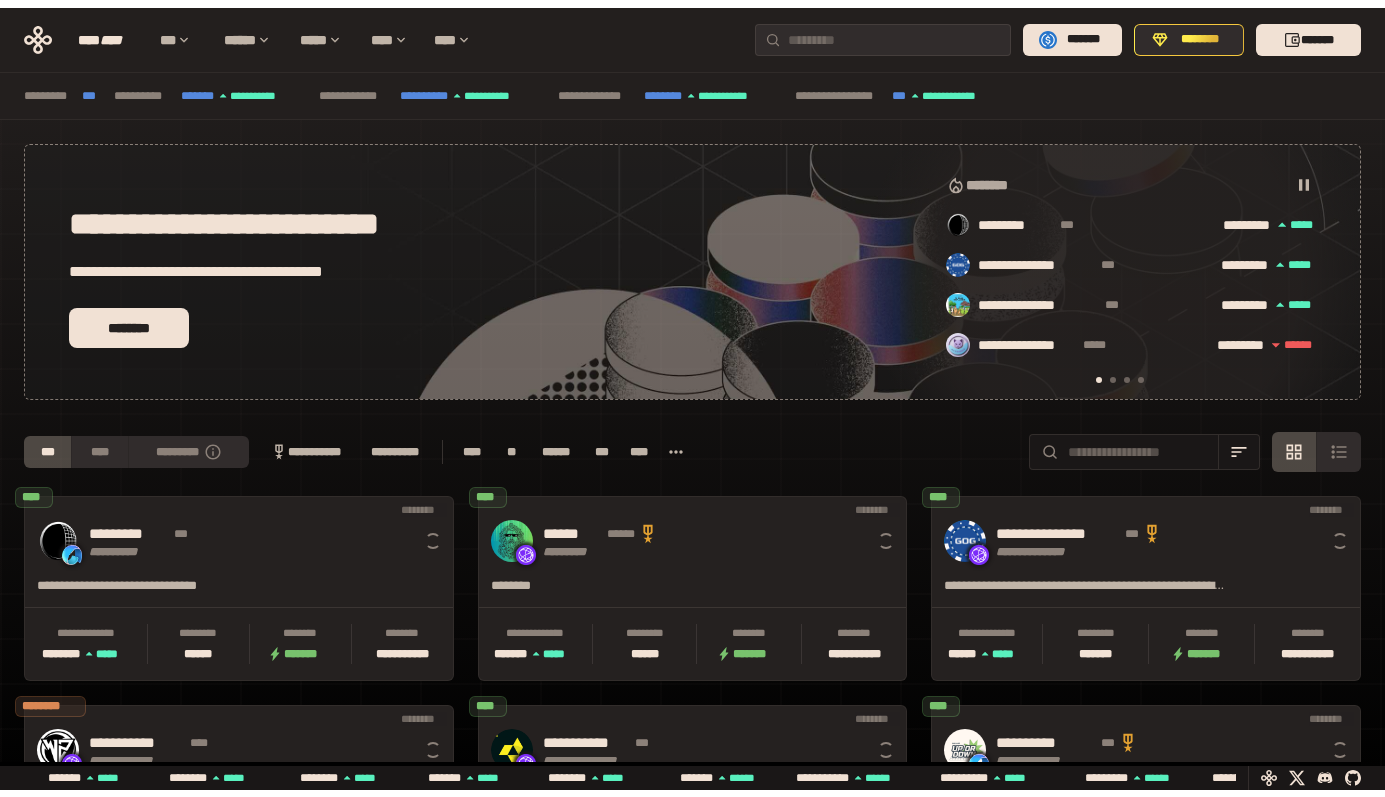 scroll, scrollTop: 0, scrollLeft: 16, axis: horizontal 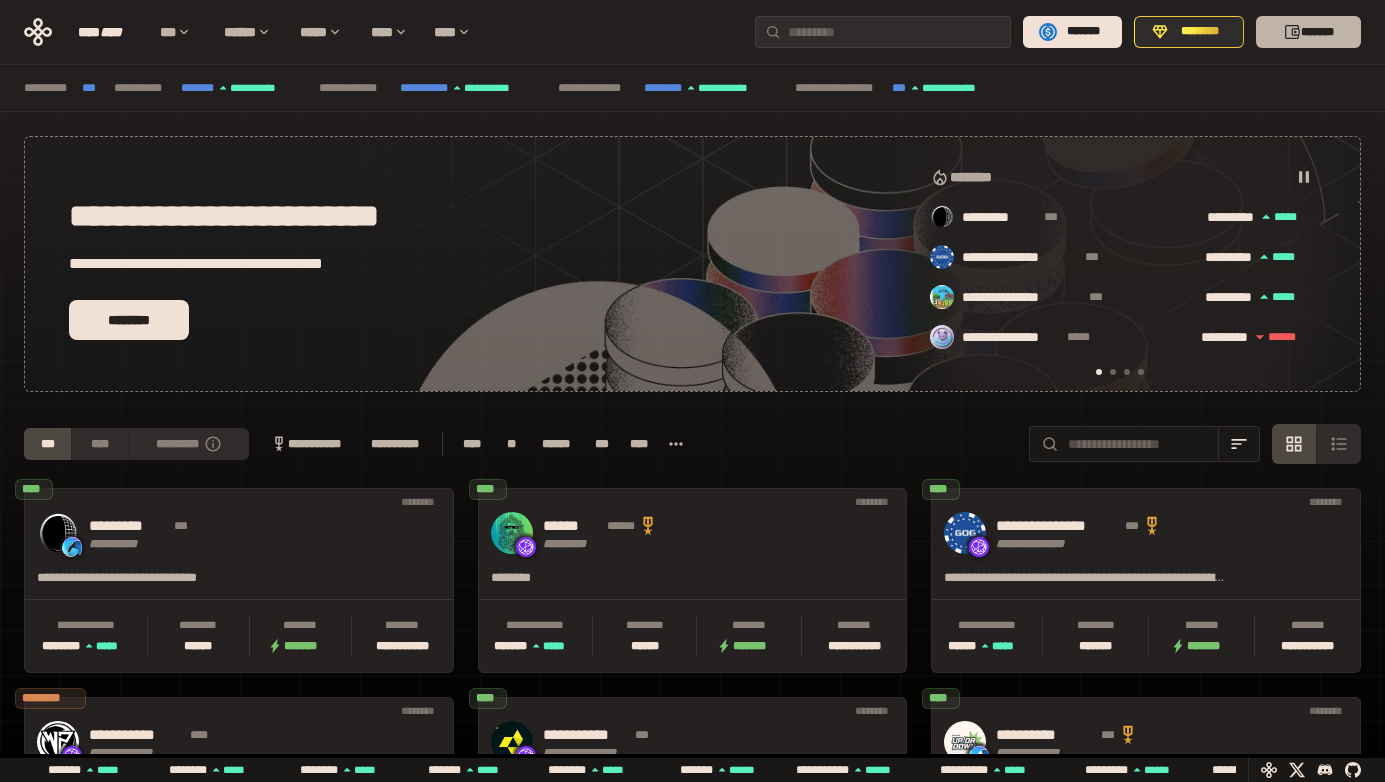 click on "*******" at bounding box center [1308, 32] 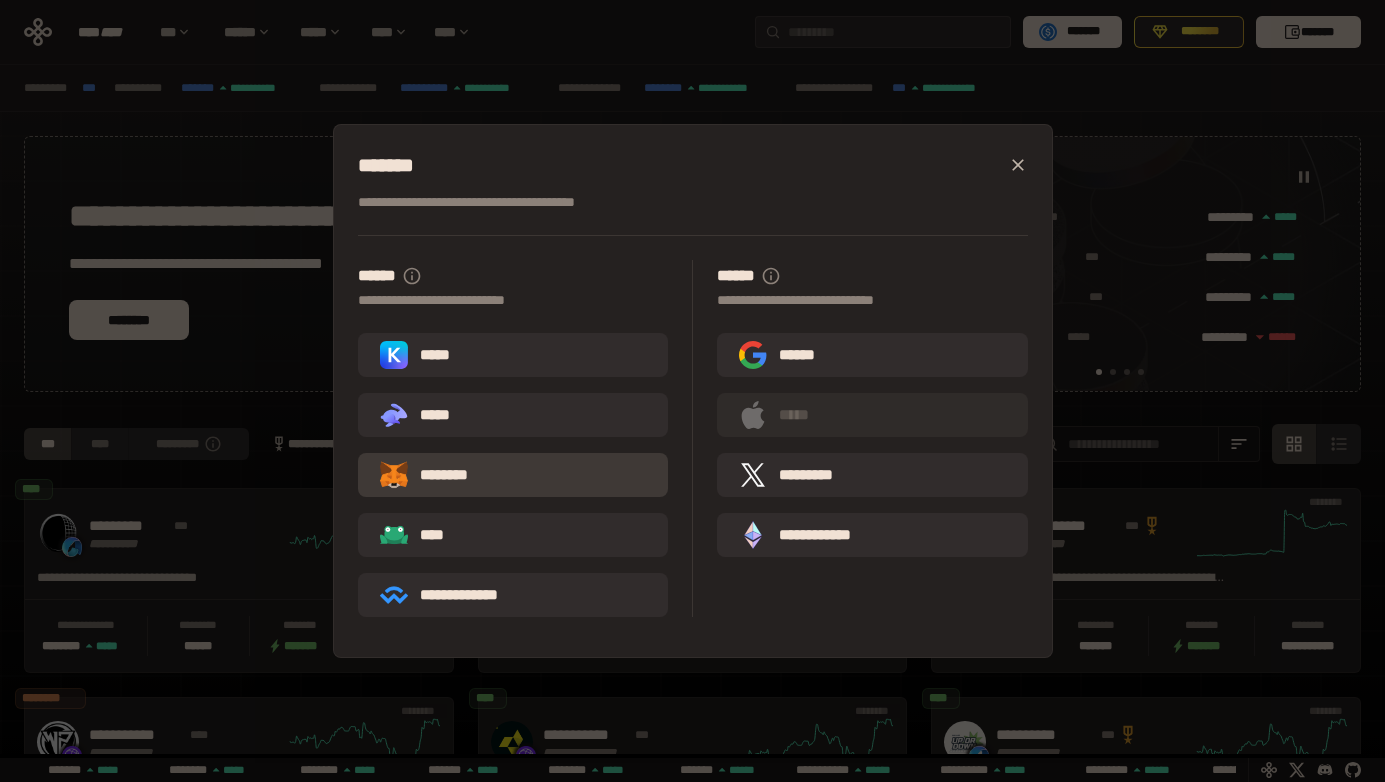 click on "********" at bounding box center (513, 475) 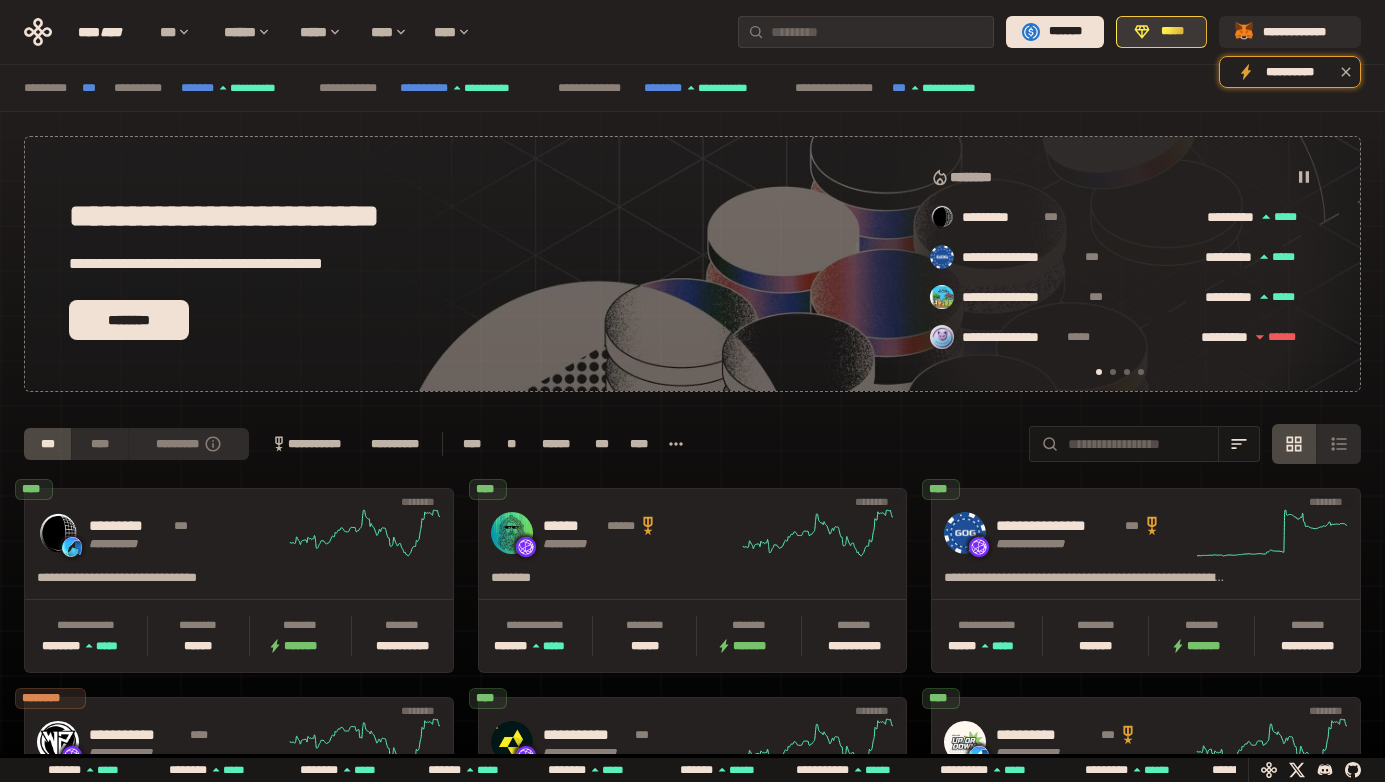 click on "*****" at bounding box center (1161, 32) 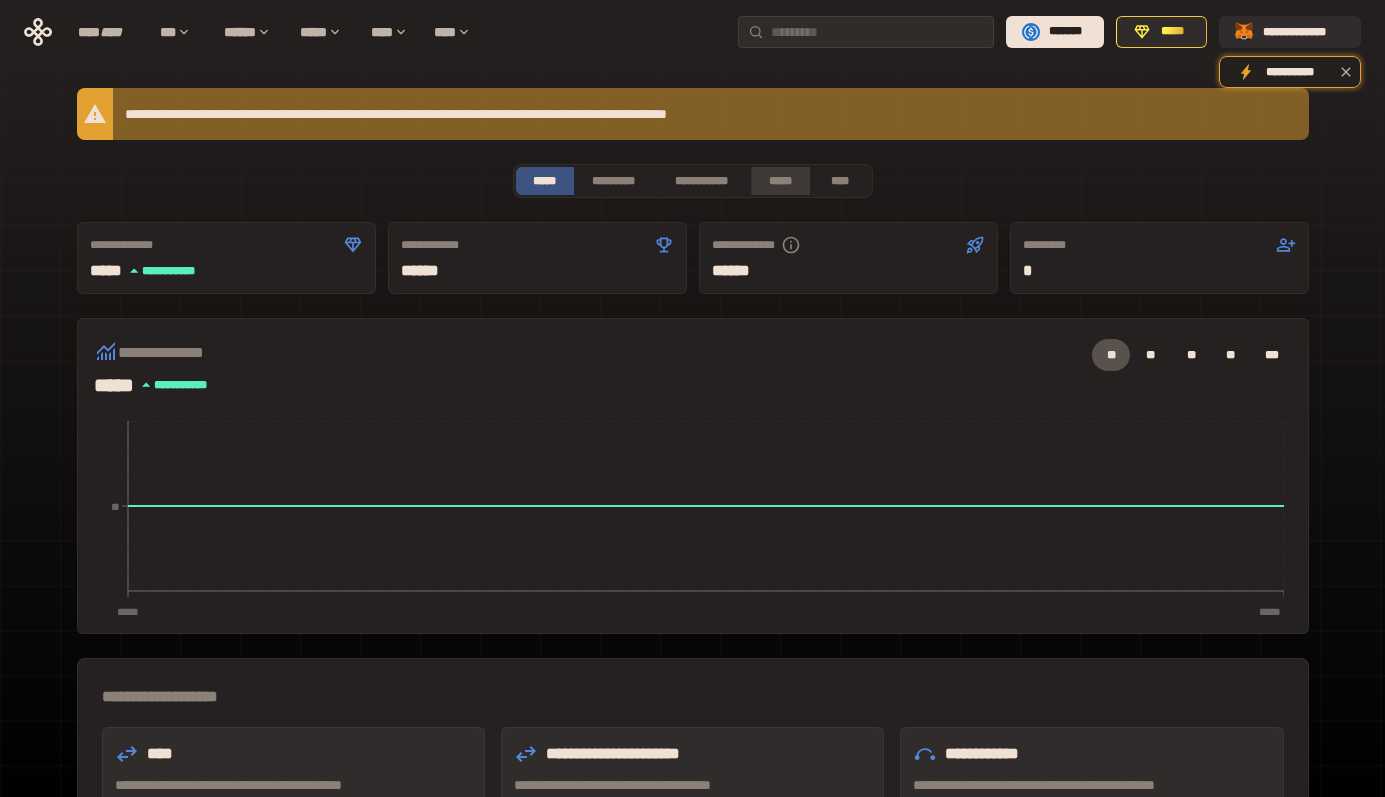 click on "*****" at bounding box center (780, 181) 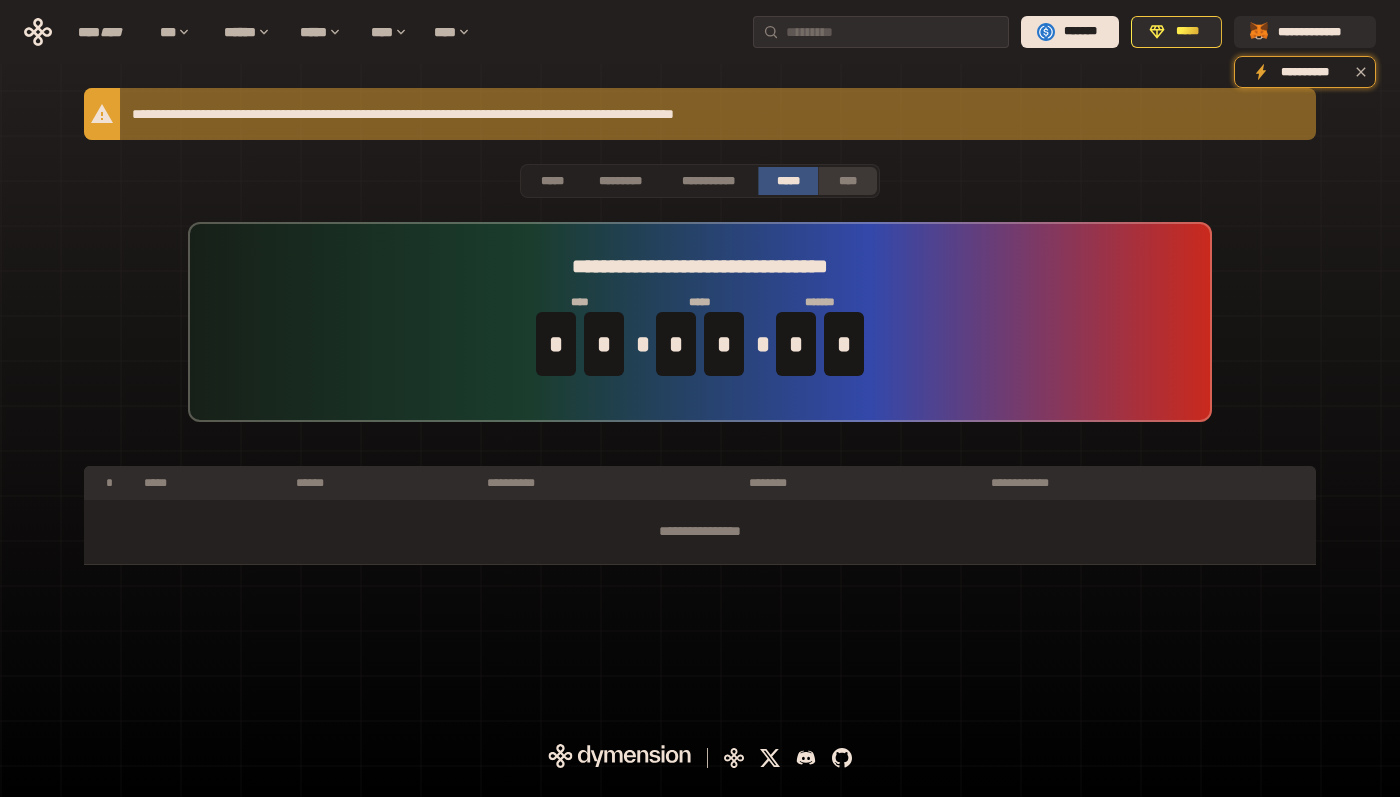 click on "****" at bounding box center [847, 181] 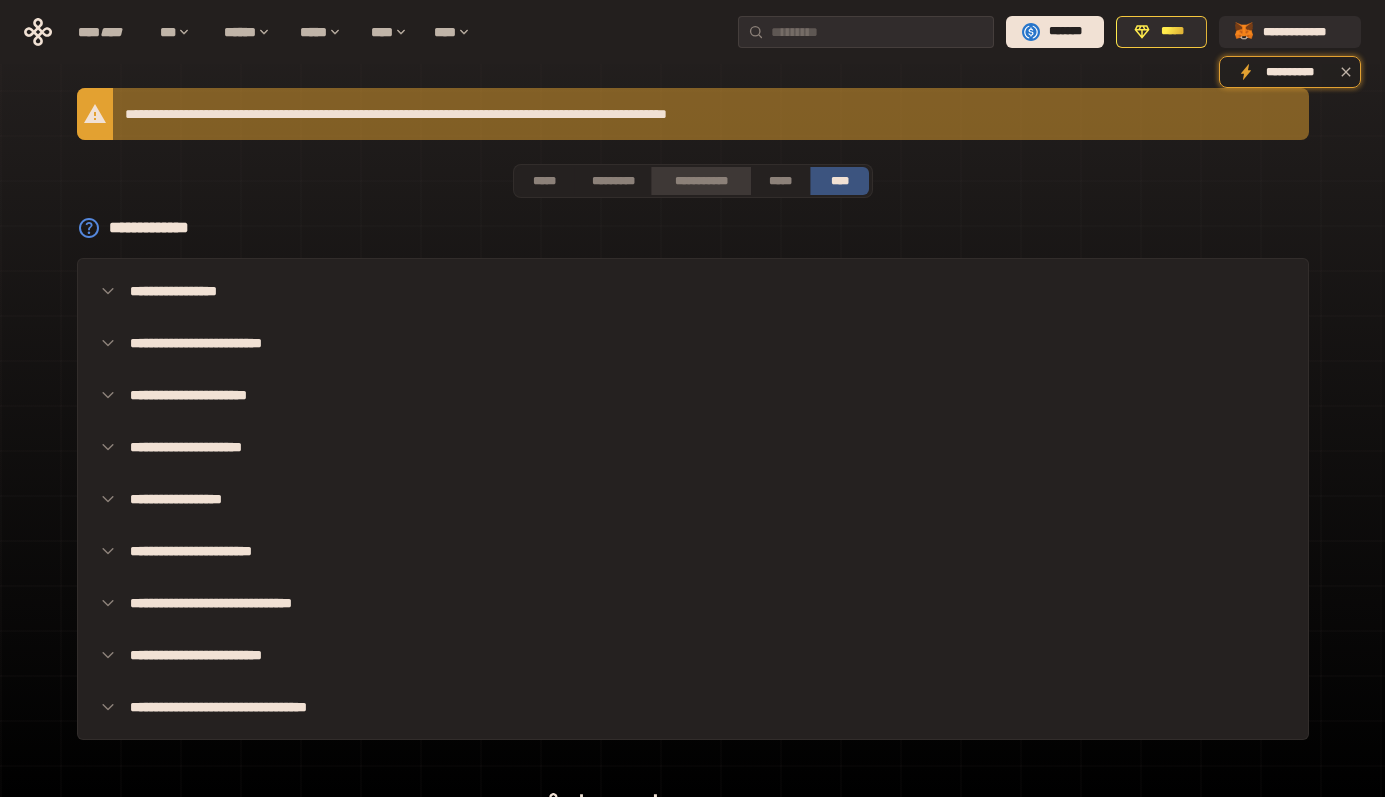 click on "**********" at bounding box center [700, 181] 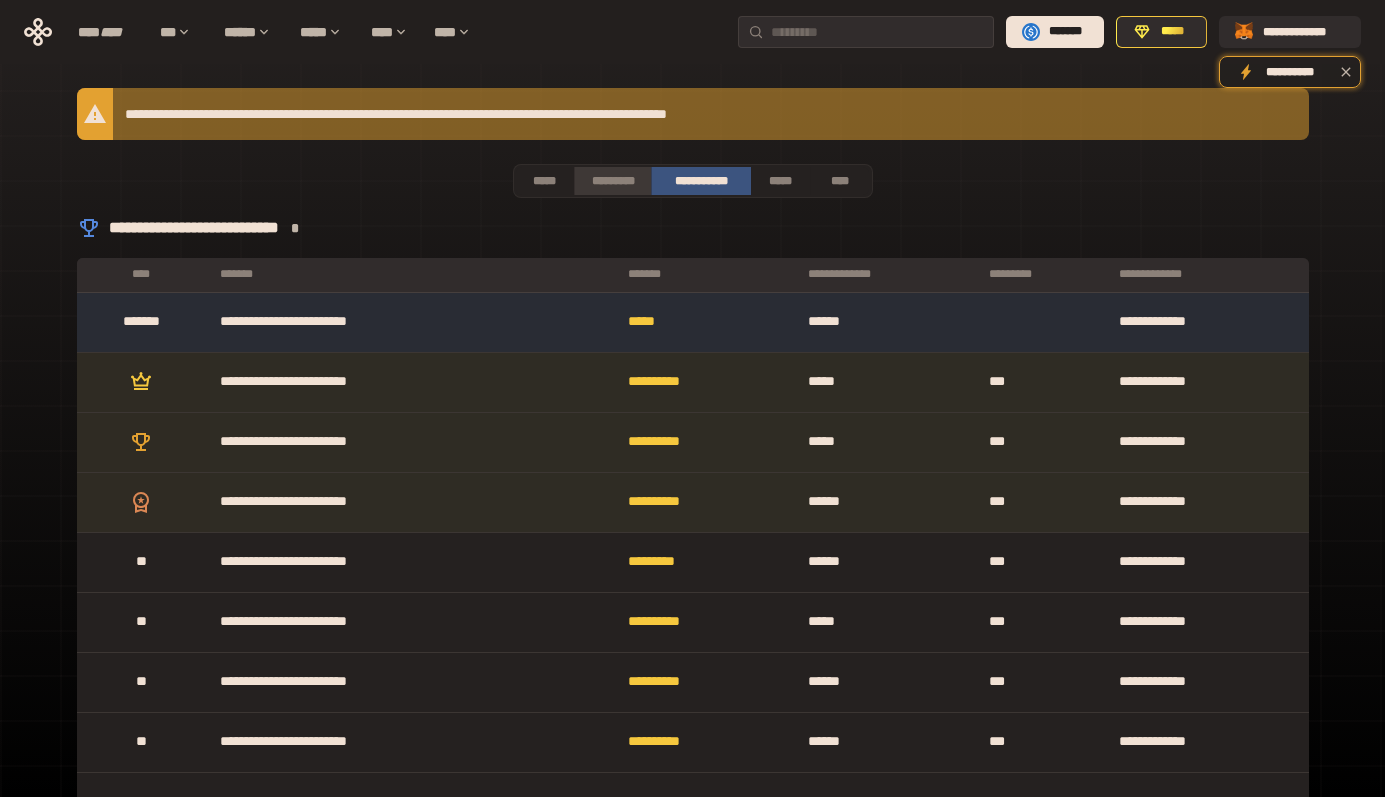click on "*********" at bounding box center (612, 181) 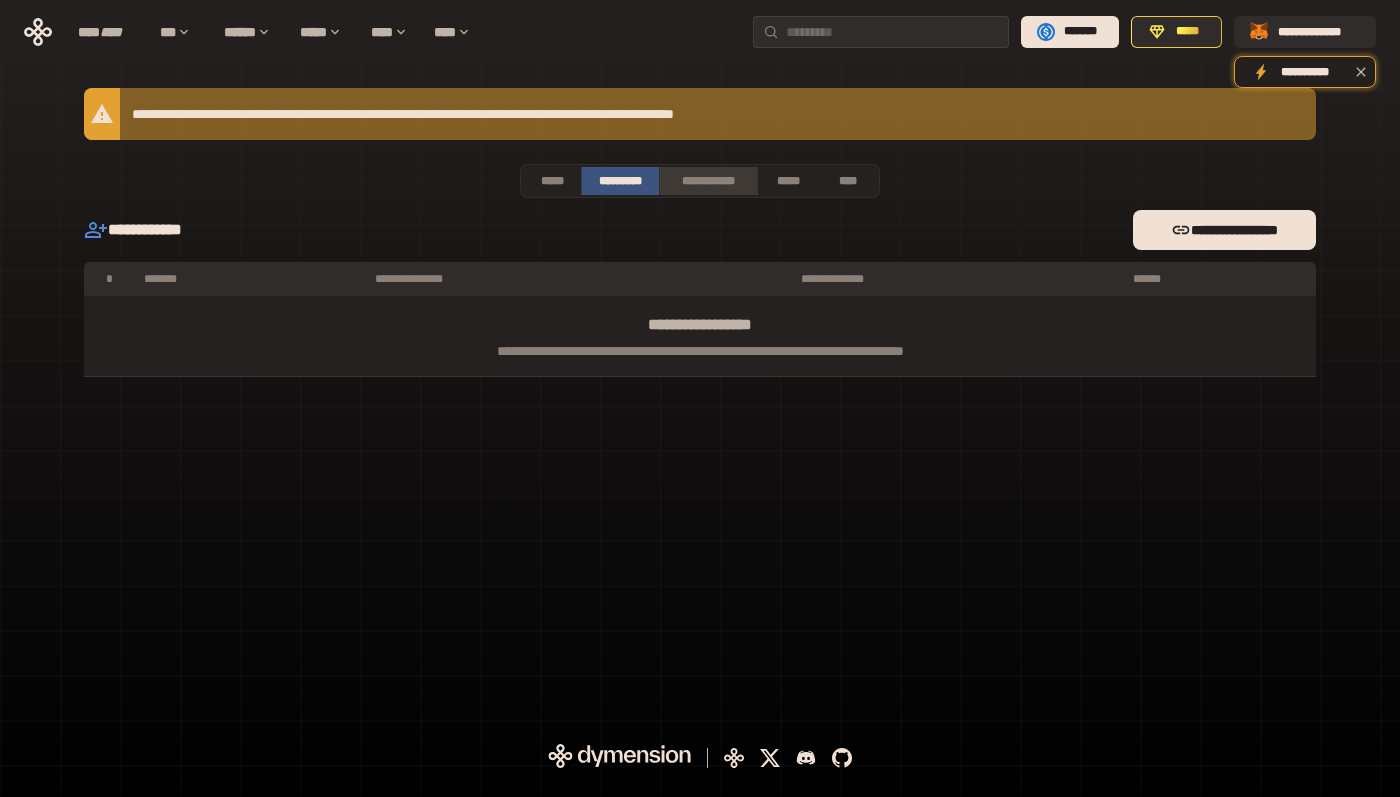 click on "**********" at bounding box center [708, 181] 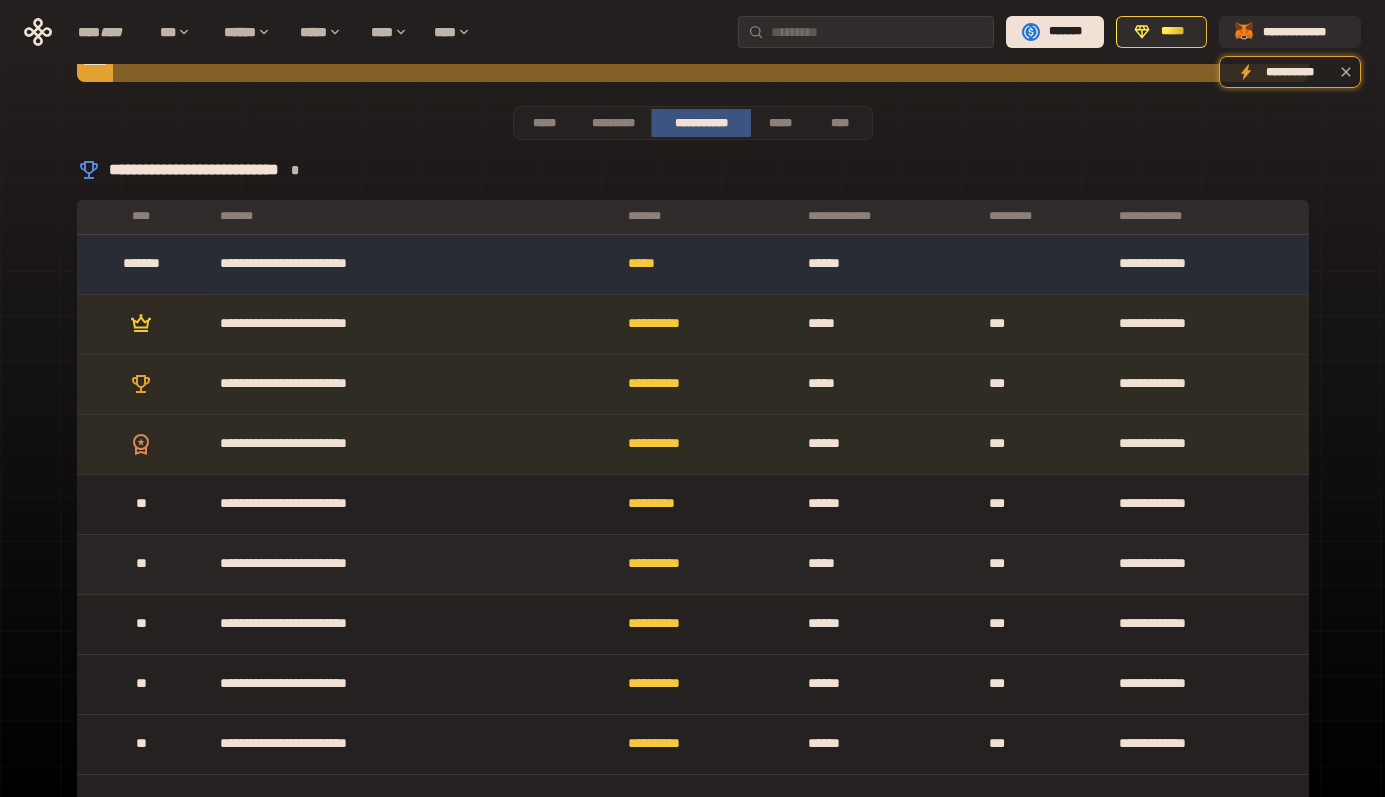 scroll, scrollTop: 0, scrollLeft: 0, axis: both 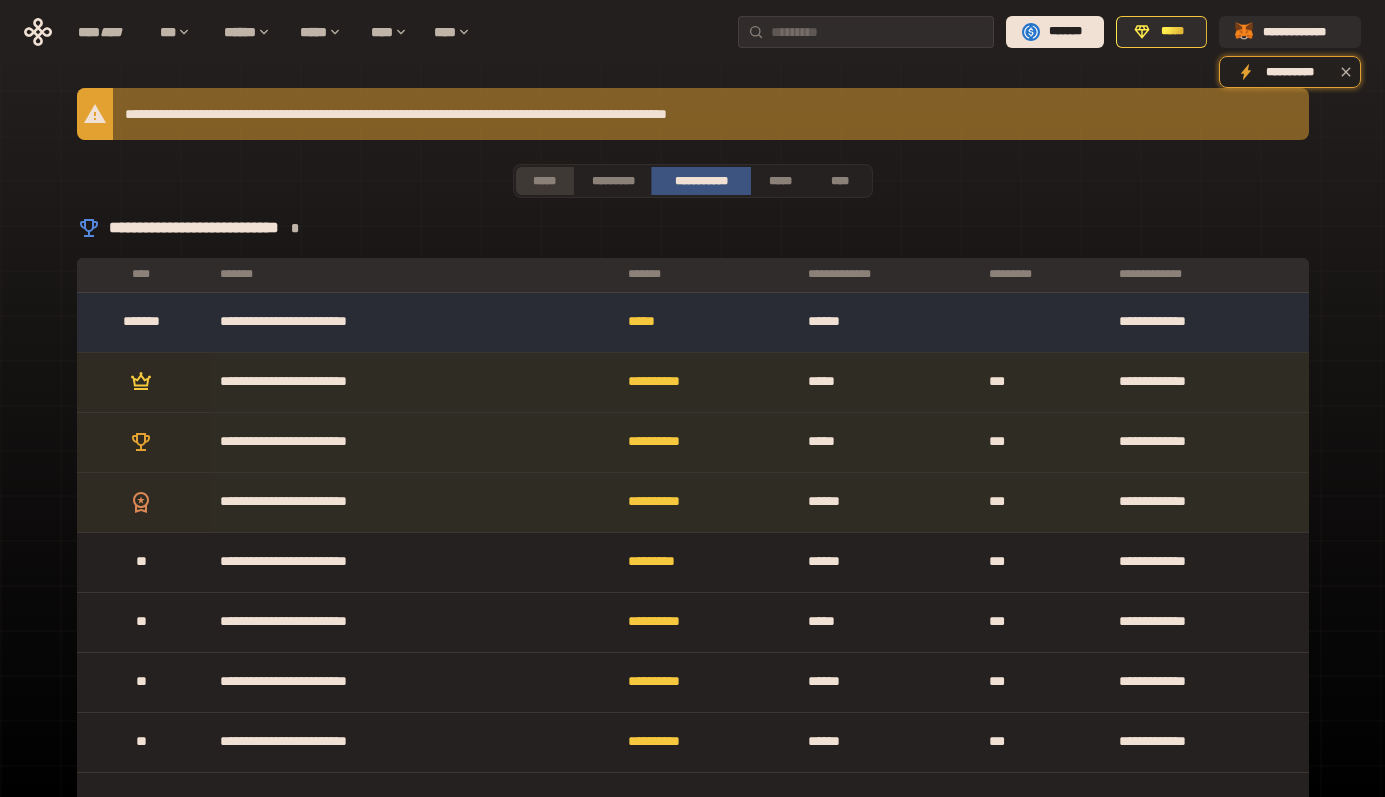 click on "*****" at bounding box center (545, 181) 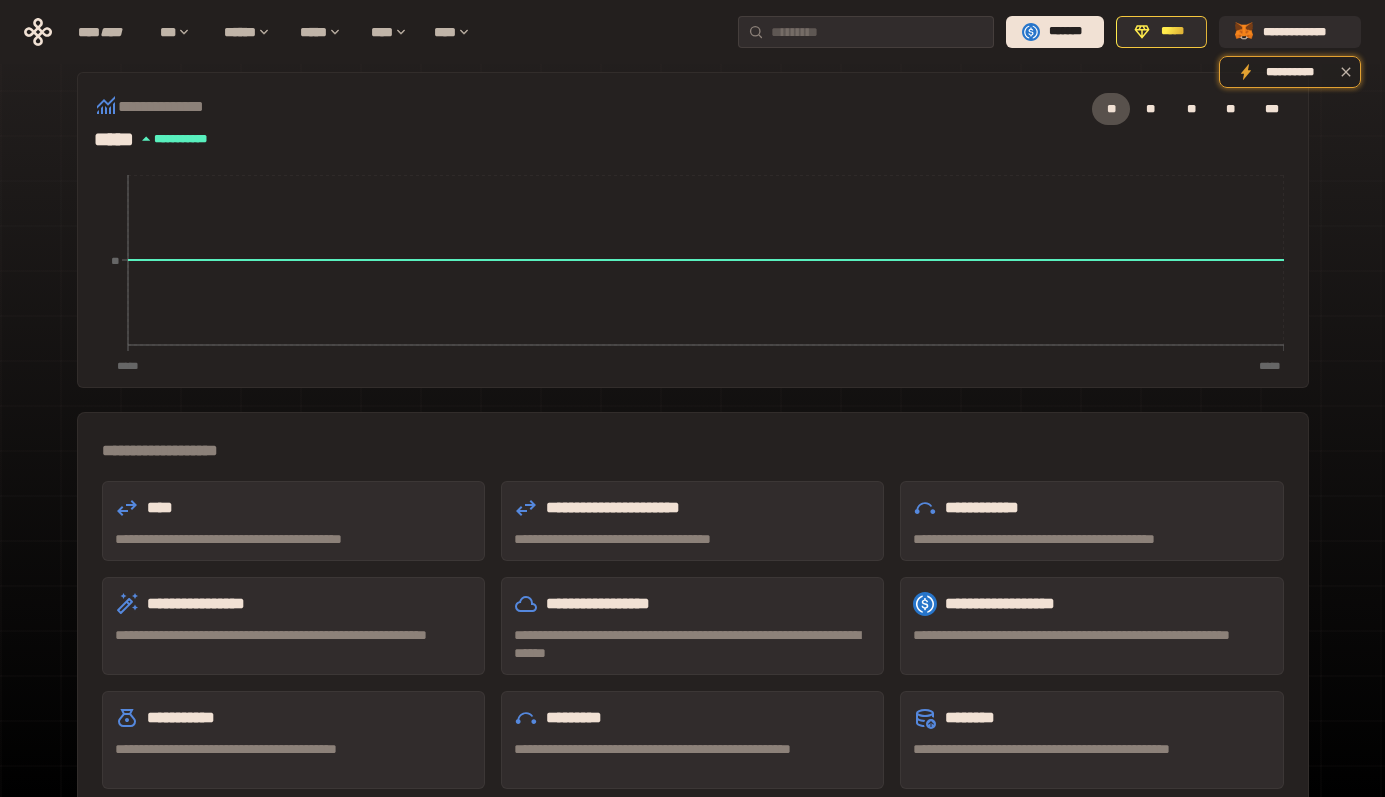 scroll, scrollTop: 469, scrollLeft: 0, axis: vertical 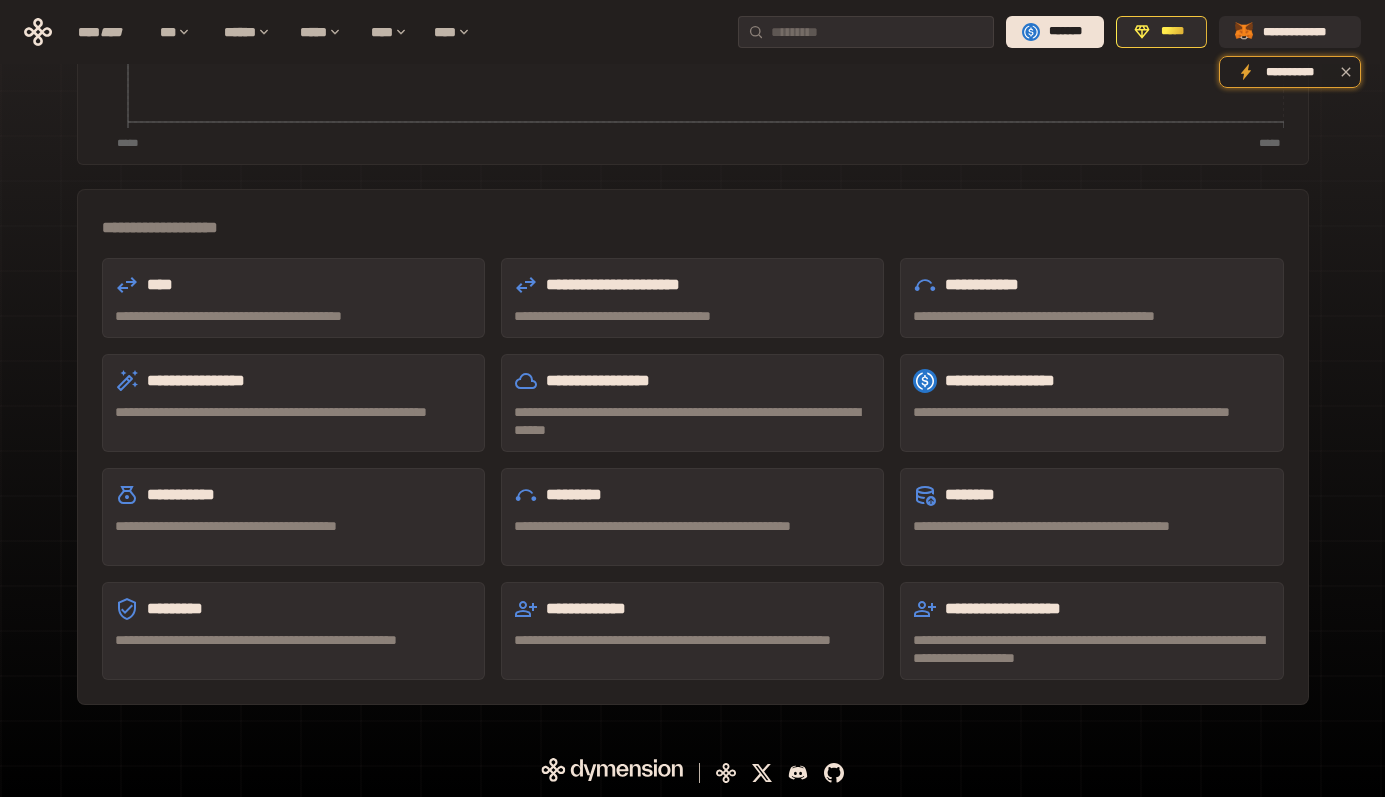 click on "*********" at bounding box center [293, 609] 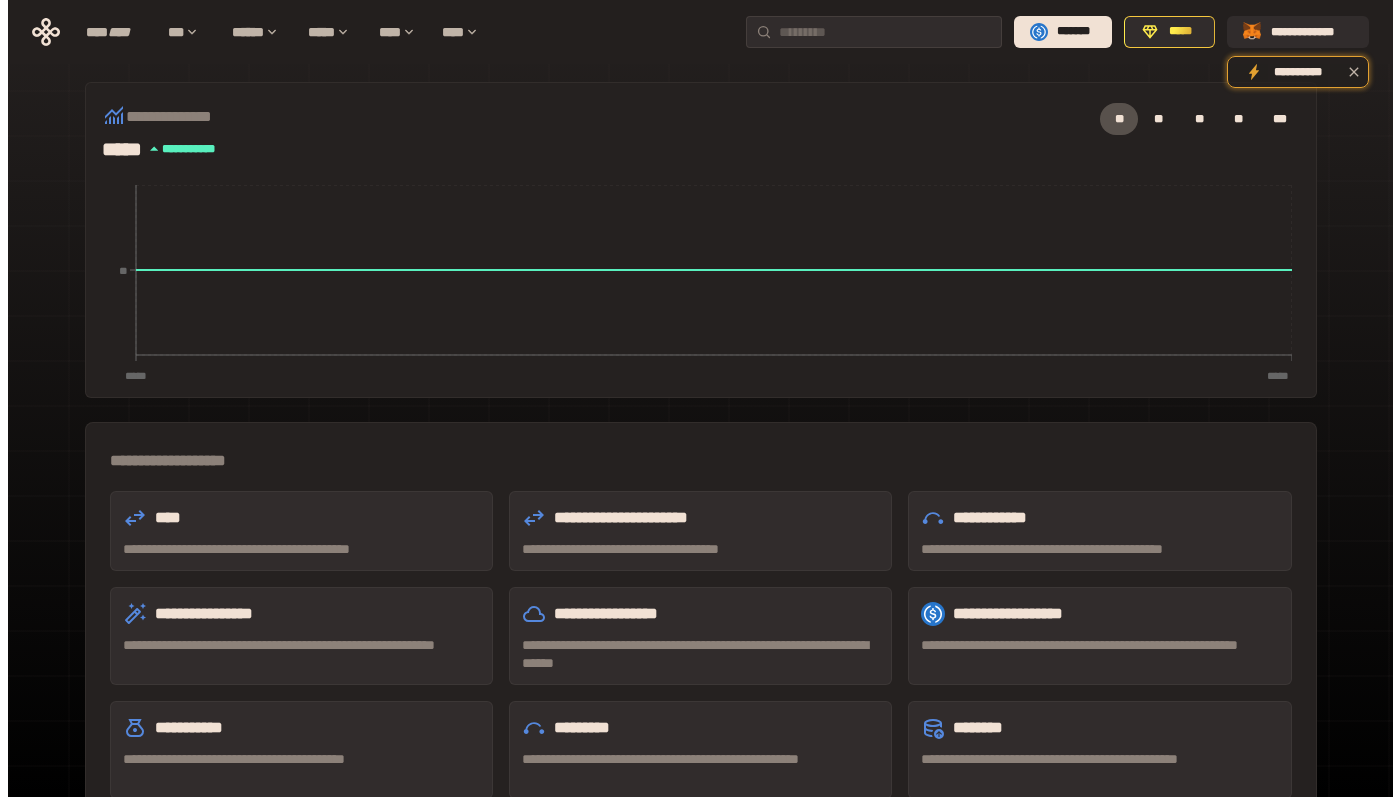scroll, scrollTop: 0, scrollLeft: 0, axis: both 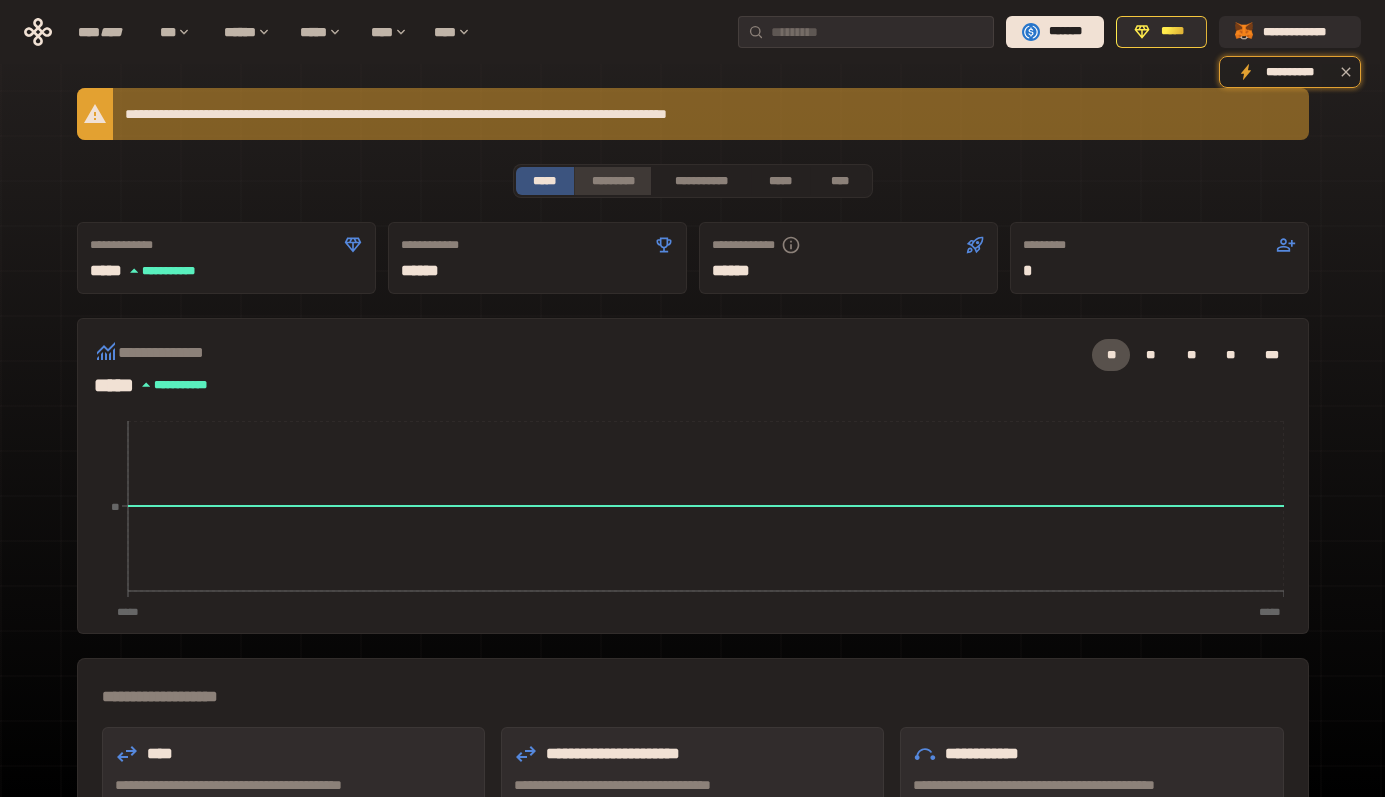 click on "*********" at bounding box center [612, 181] 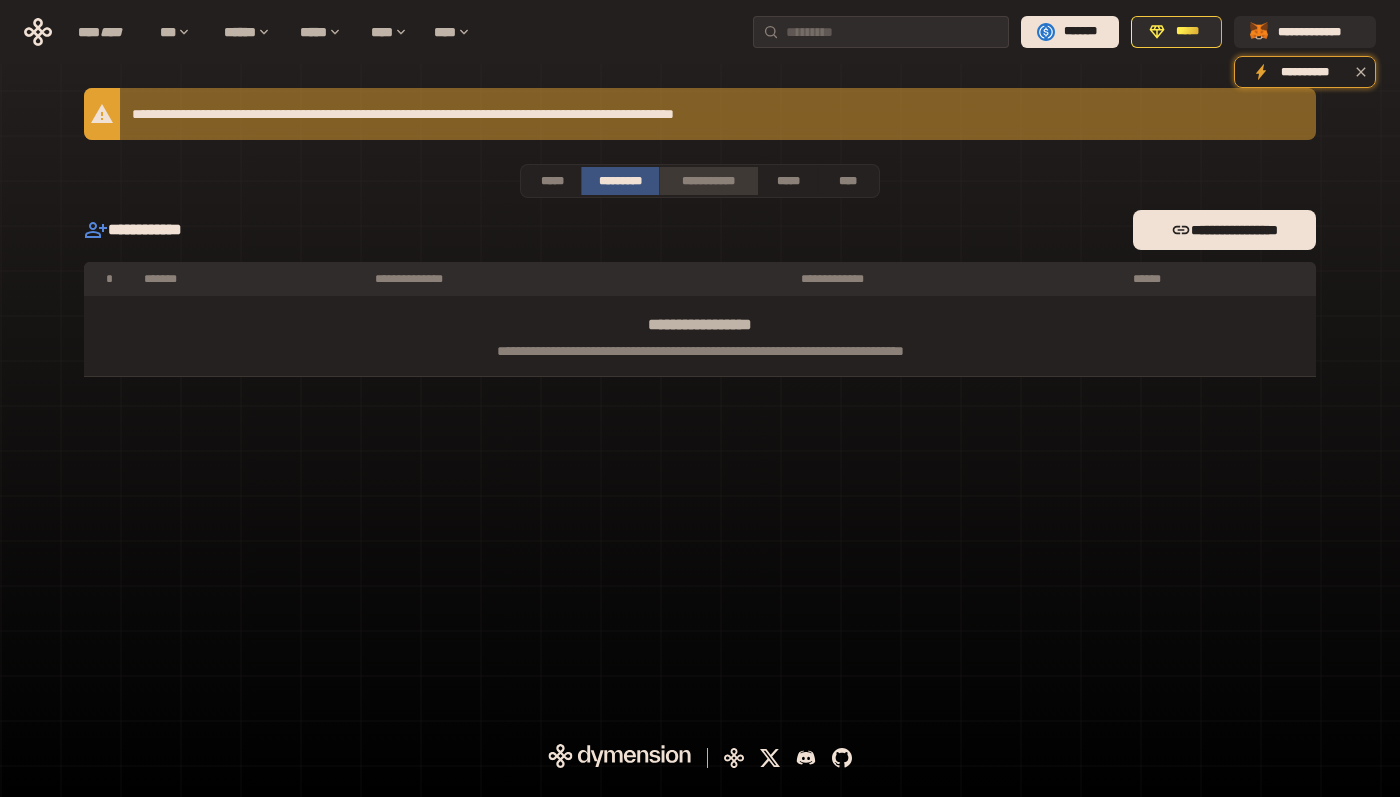 click on "**********" at bounding box center (708, 181) 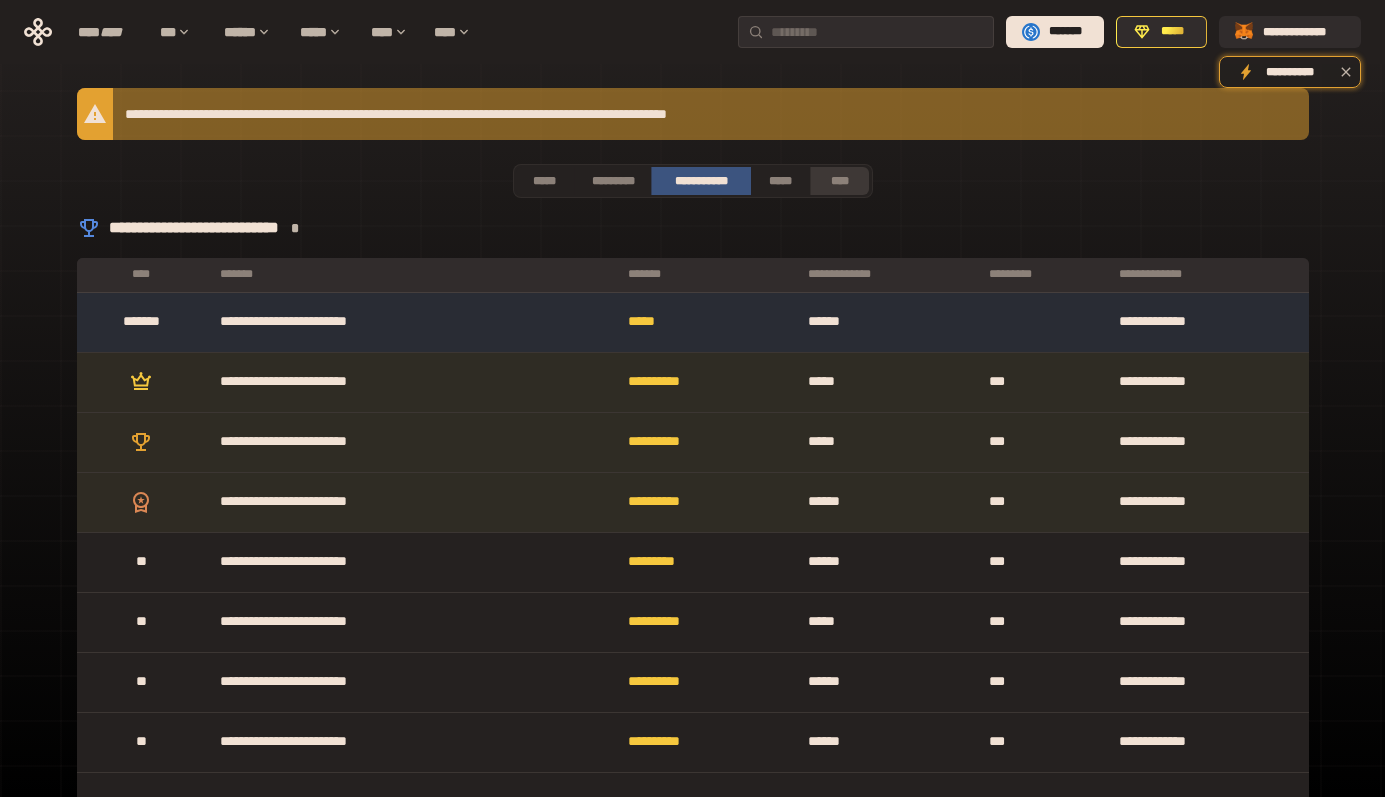 click on "****" at bounding box center [839, 181] 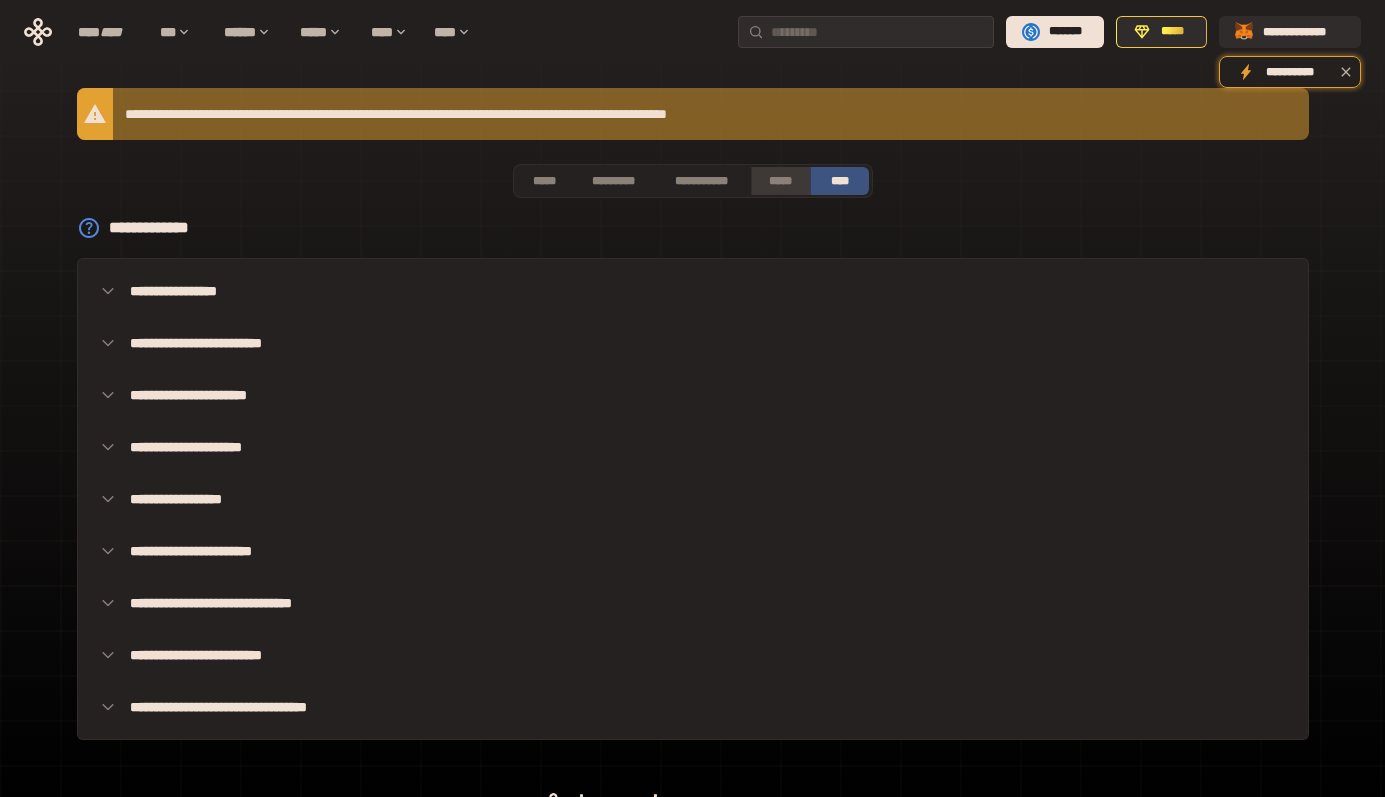 click on "*****" at bounding box center (780, 181) 